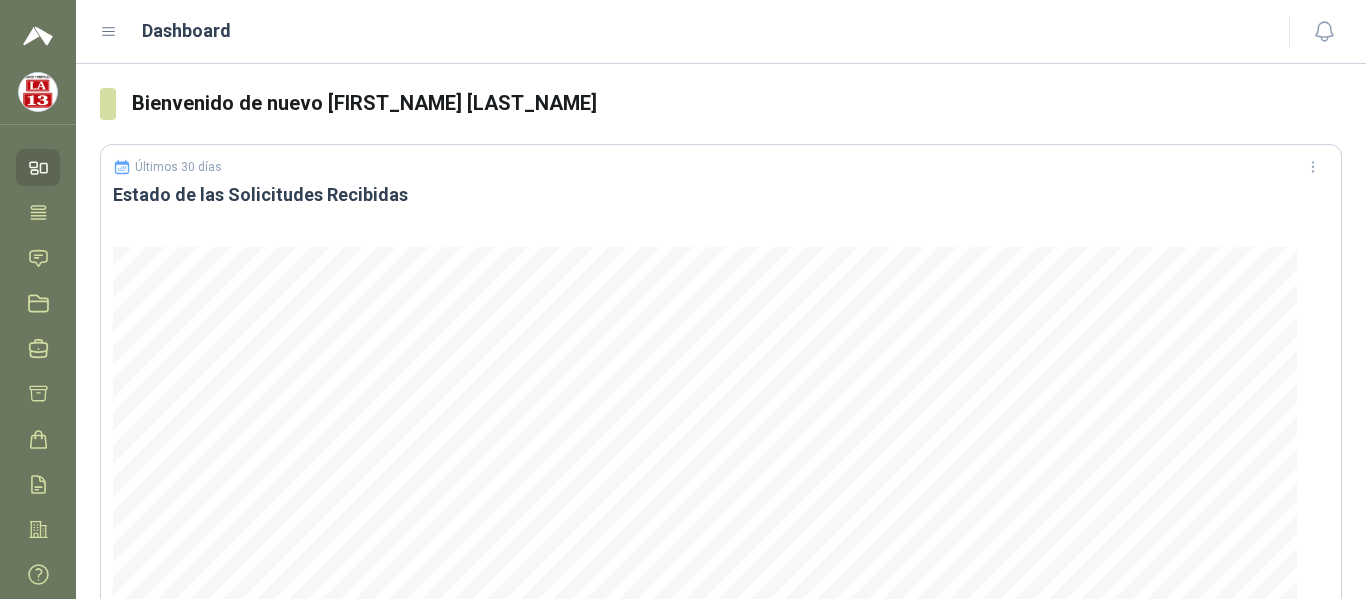 scroll, scrollTop: 0, scrollLeft: 0, axis: both 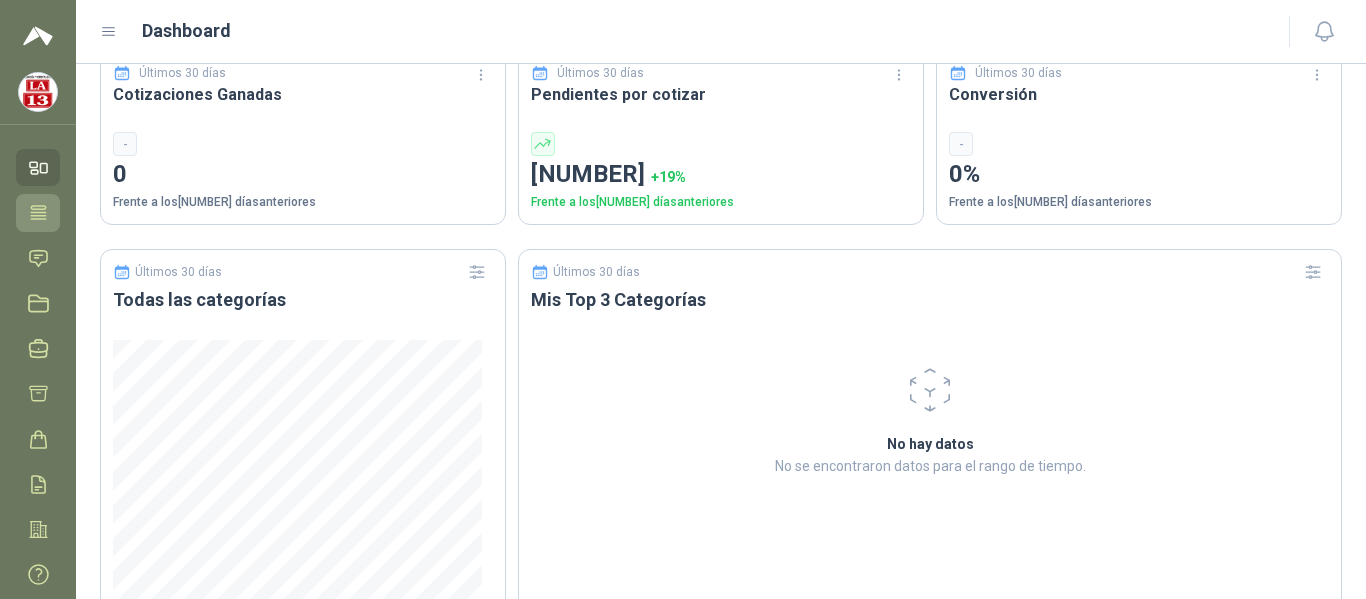 click on "Tareas" at bounding box center (38, 212) 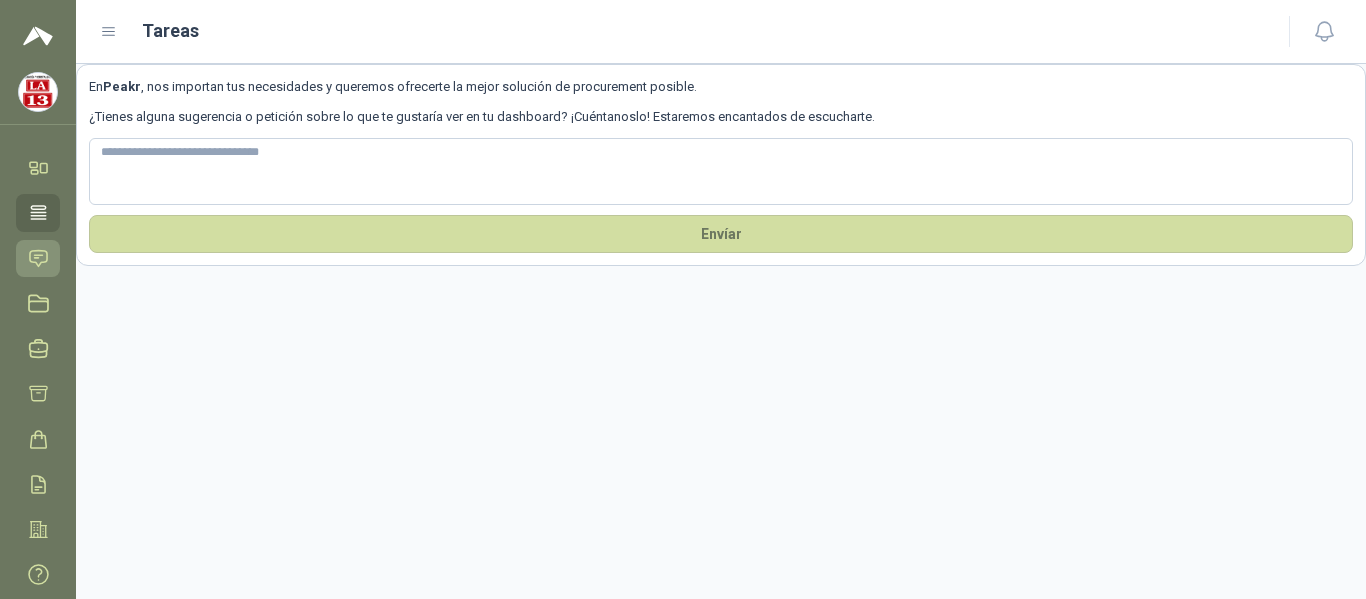 click at bounding box center (38, 258) 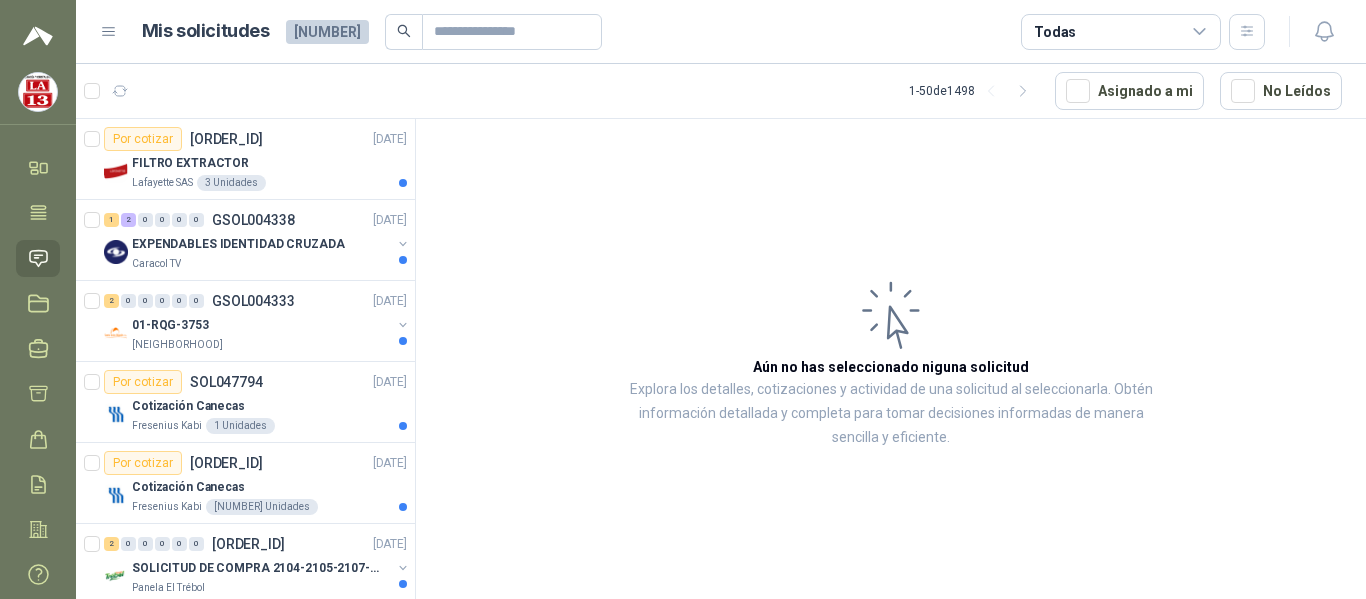 click at bounding box center (38, 36) 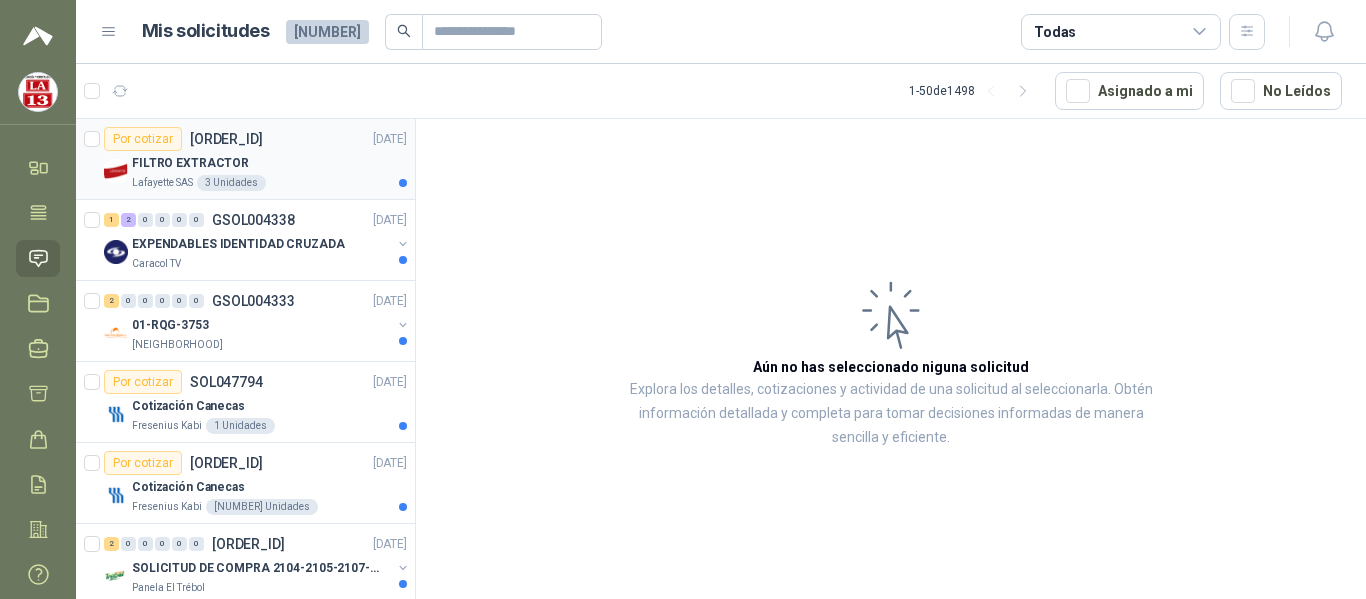 click on "Por cotizar [ID] [DAY]/[MM]/[YY]   [PRODUCT_NAME] [COMPANY] [QUANTITY]   Unidades" at bounding box center (245, 159) 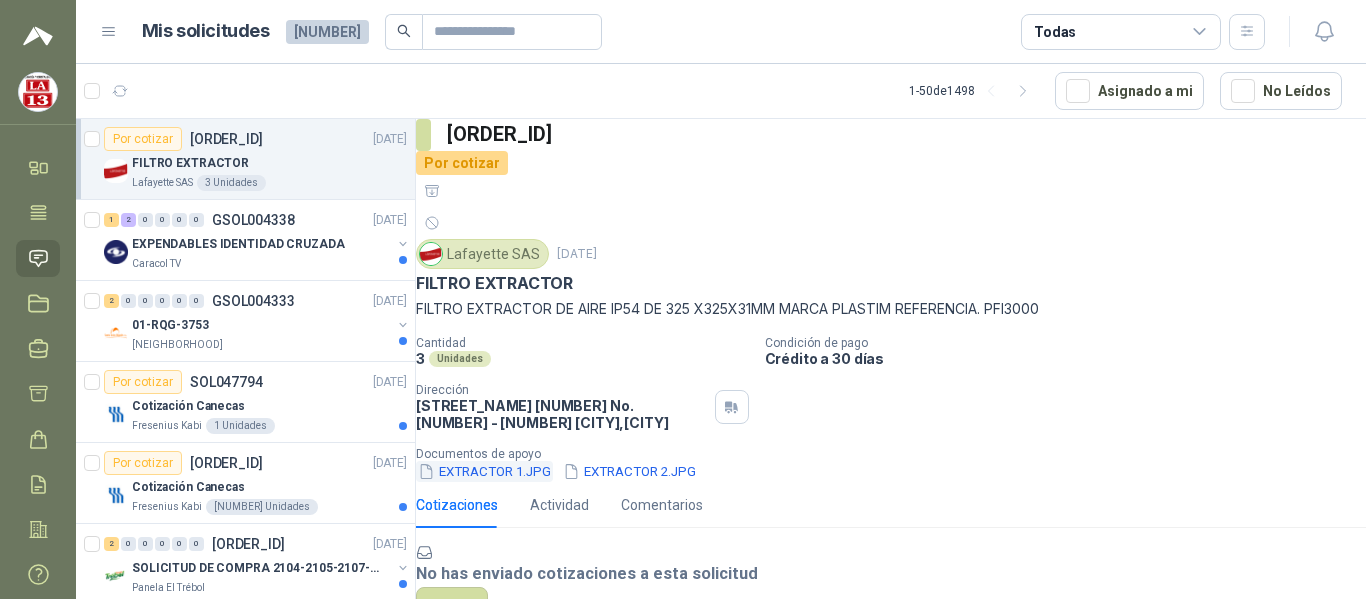 click on "EXTRACTOR 1.JPG" at bounding box center (484, 471) 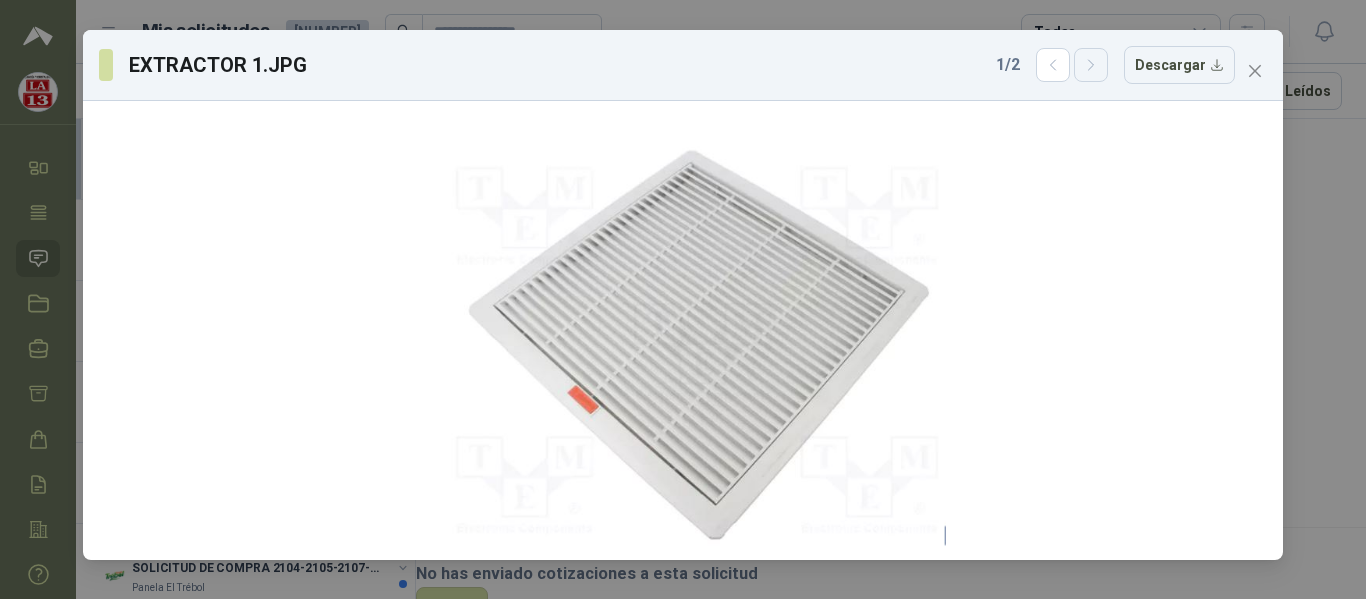 click at bounding box center [1053, 65] 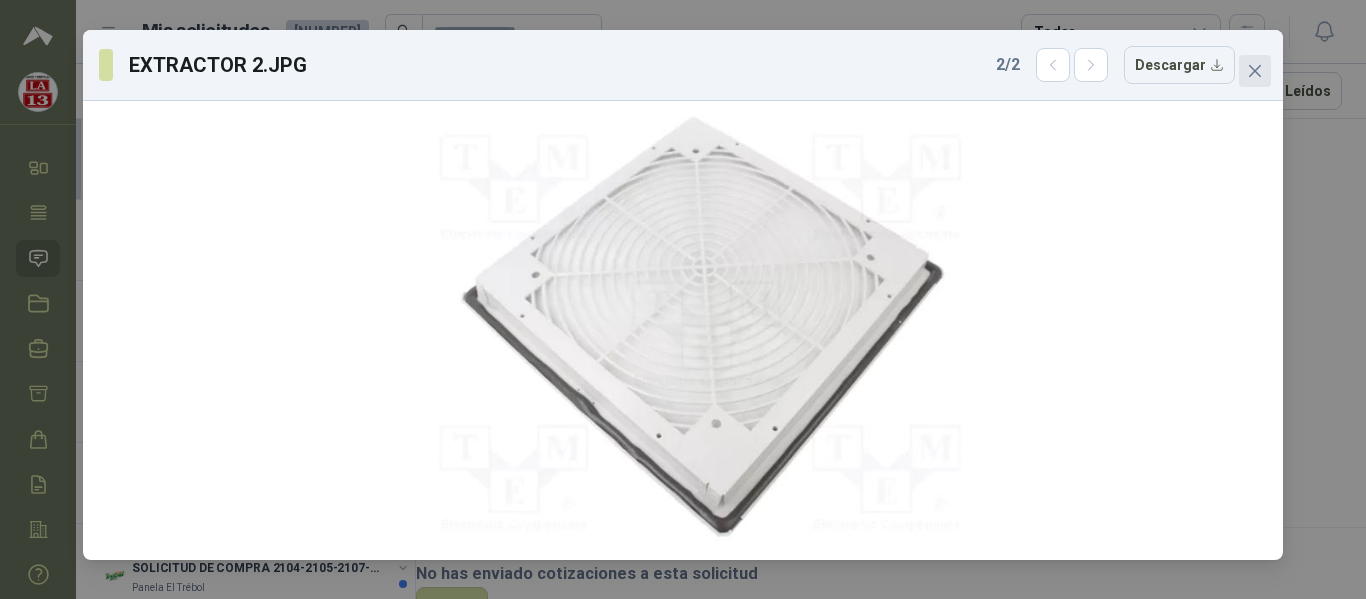 click at bounding box center (1255, 71) 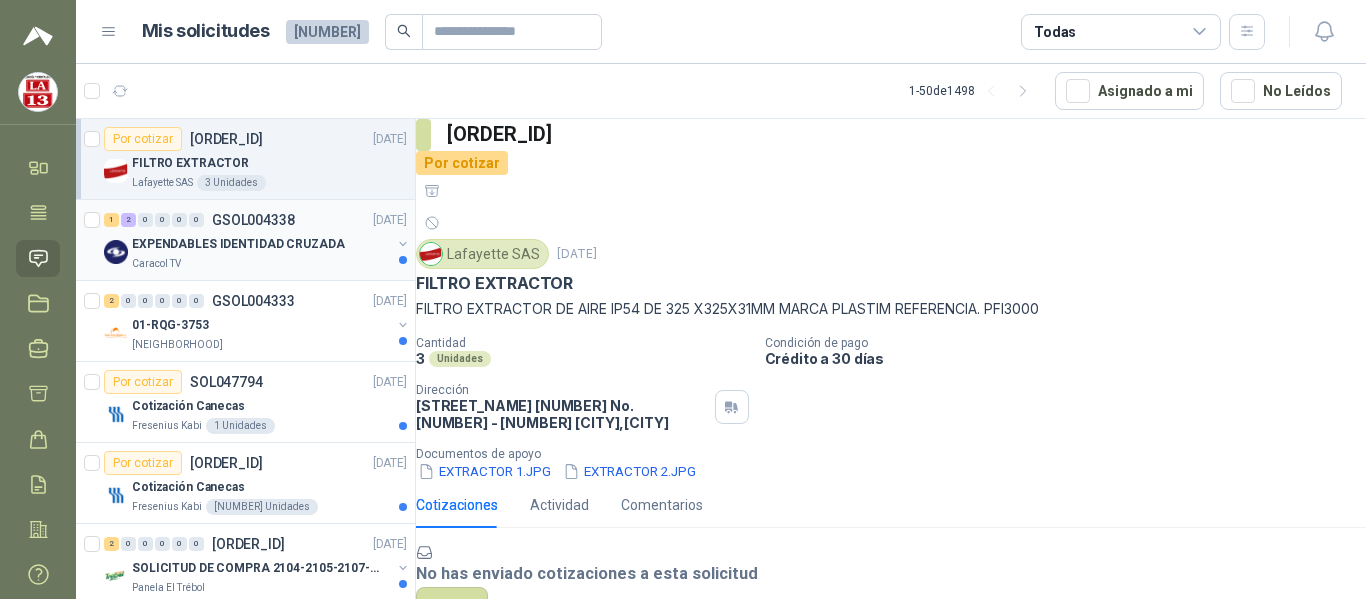 click on "EXPENDABLES  IDENTIDAD CRUZADA" at bounding box center (238, 244) 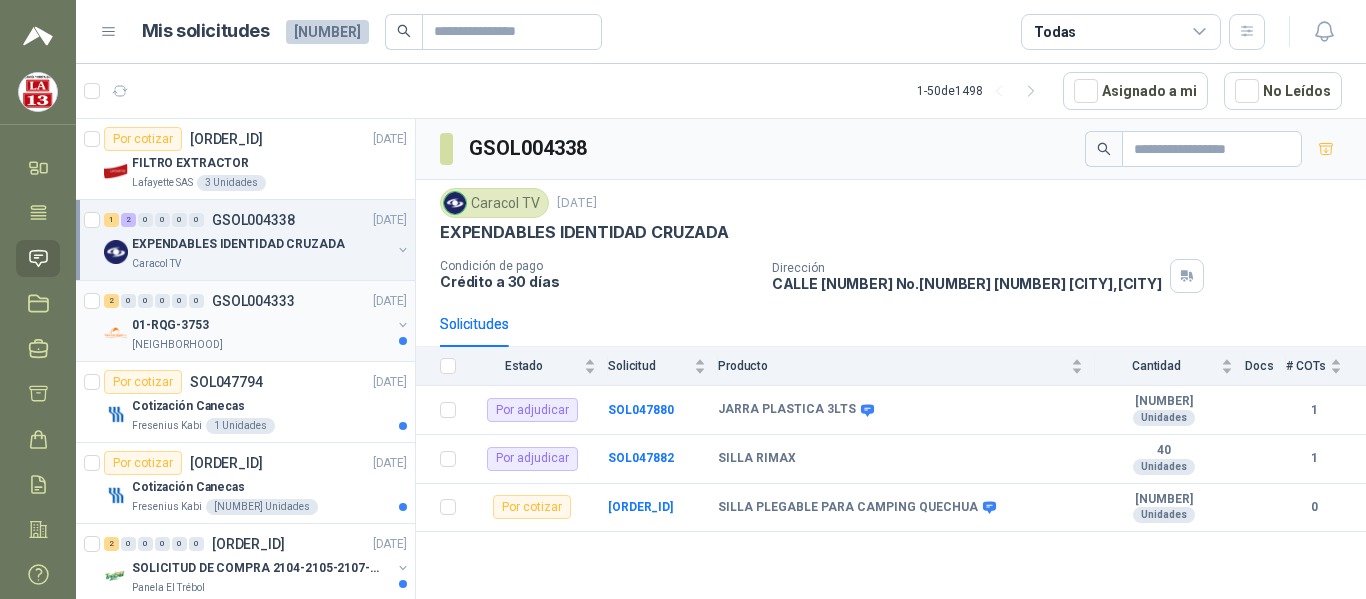 click on "[NEIGHBORHOOD]" at bounding box center [261, 345] 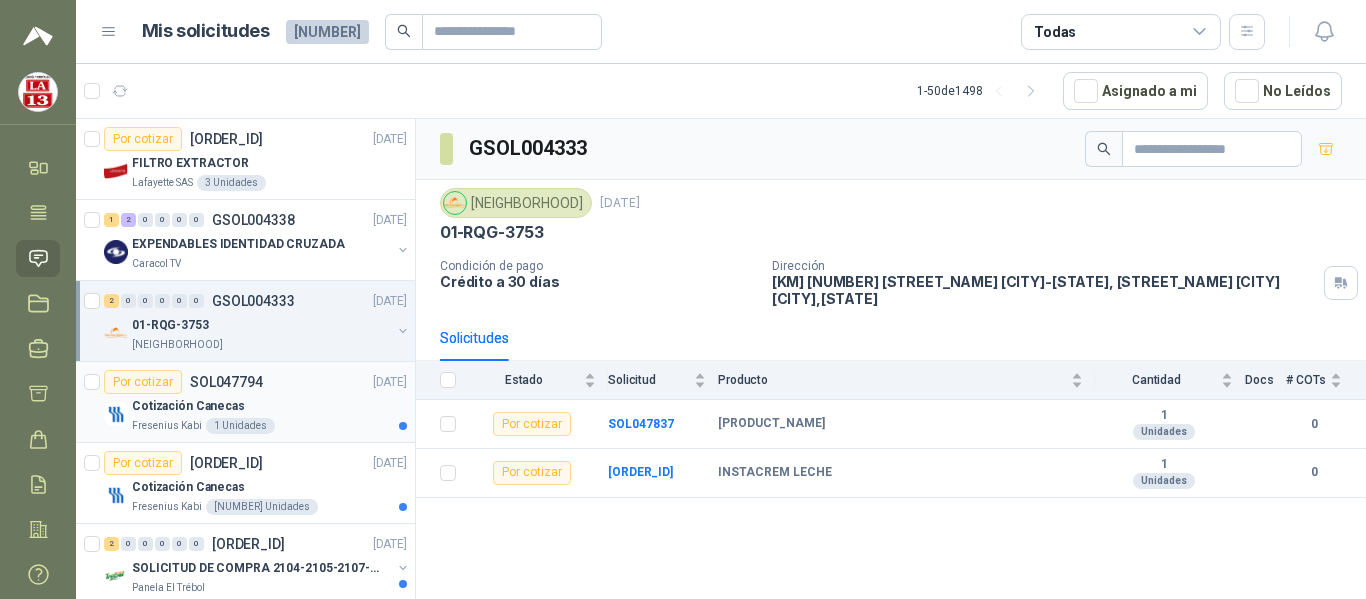 click on "Cotización Canecas" at bounding box center [269, 406] 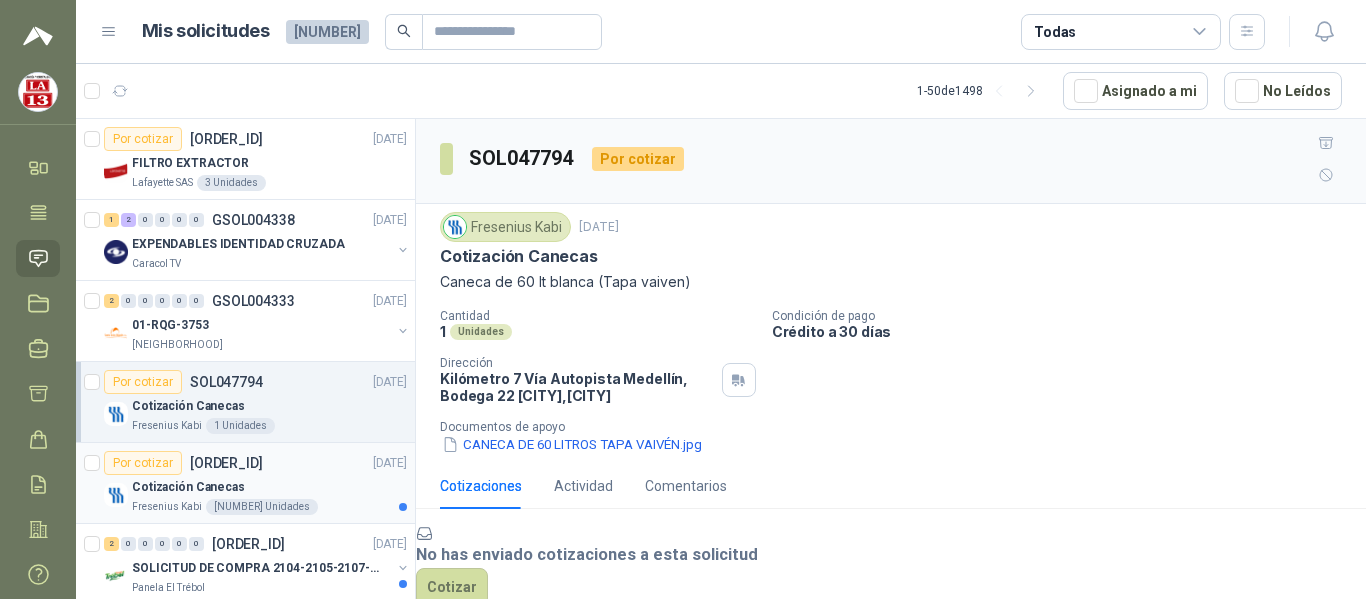 scroll, scrollTop: 146, scrollLeft: 0, axis: vertical 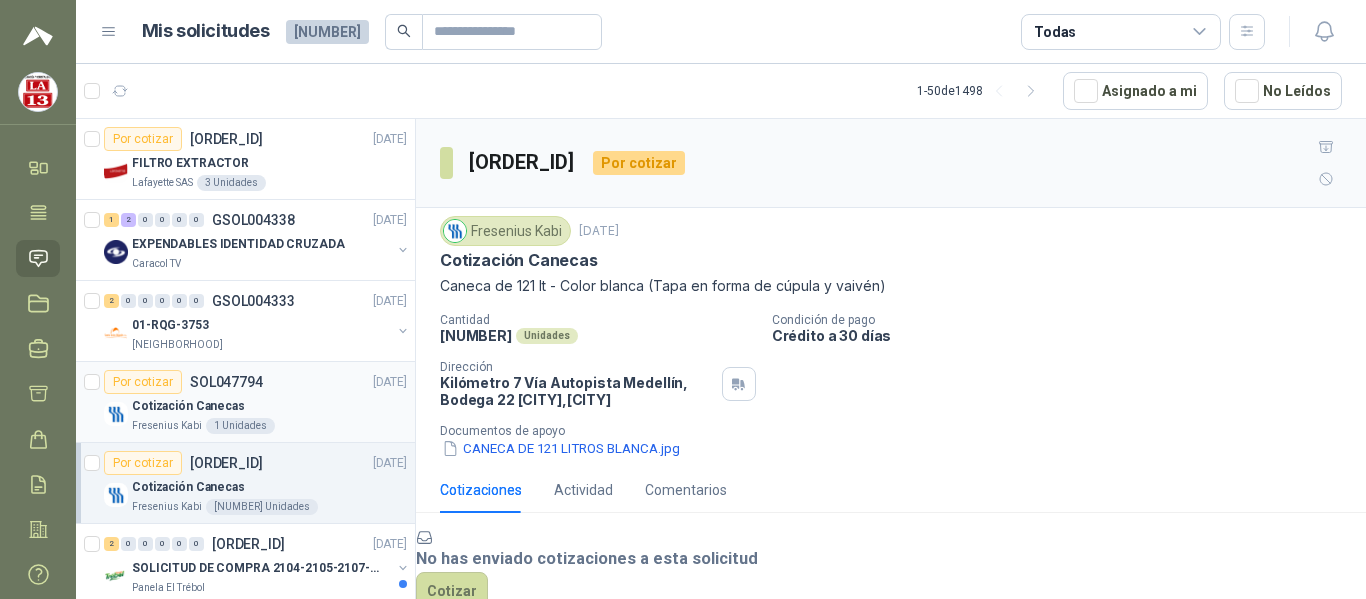 click on "Por cotizar [ID] [DAY]/[MM]/[YY]" at bounding box center (255, 382) 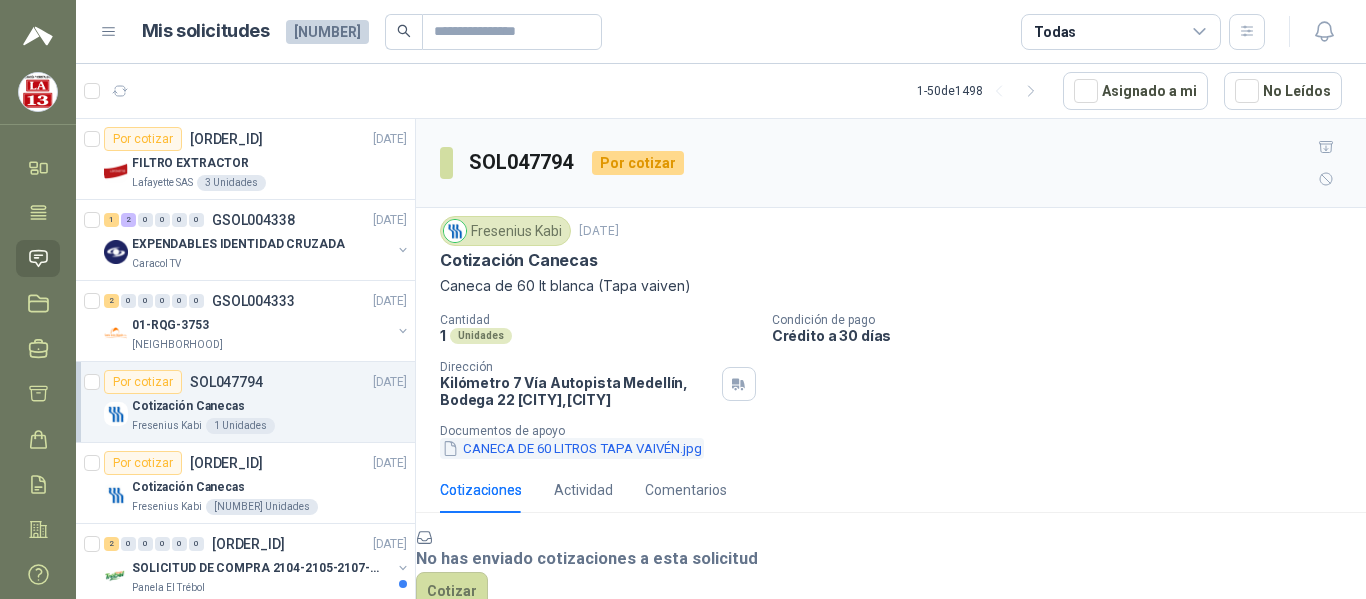 click on "CANECA DE 60 LITROS TAPA VAIVÉN.jpg" at bounding box center [572, 448] 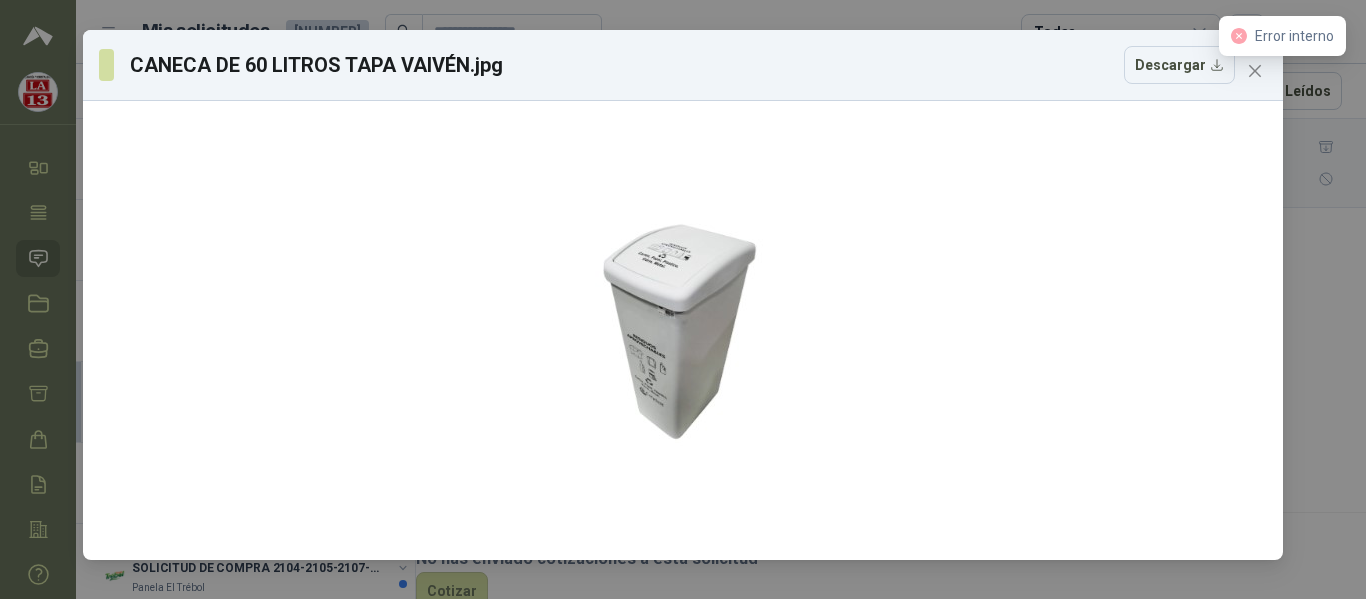 click on "[PRODUCT_NAME].jpg   Descargar" at bounding box center [683, 299] 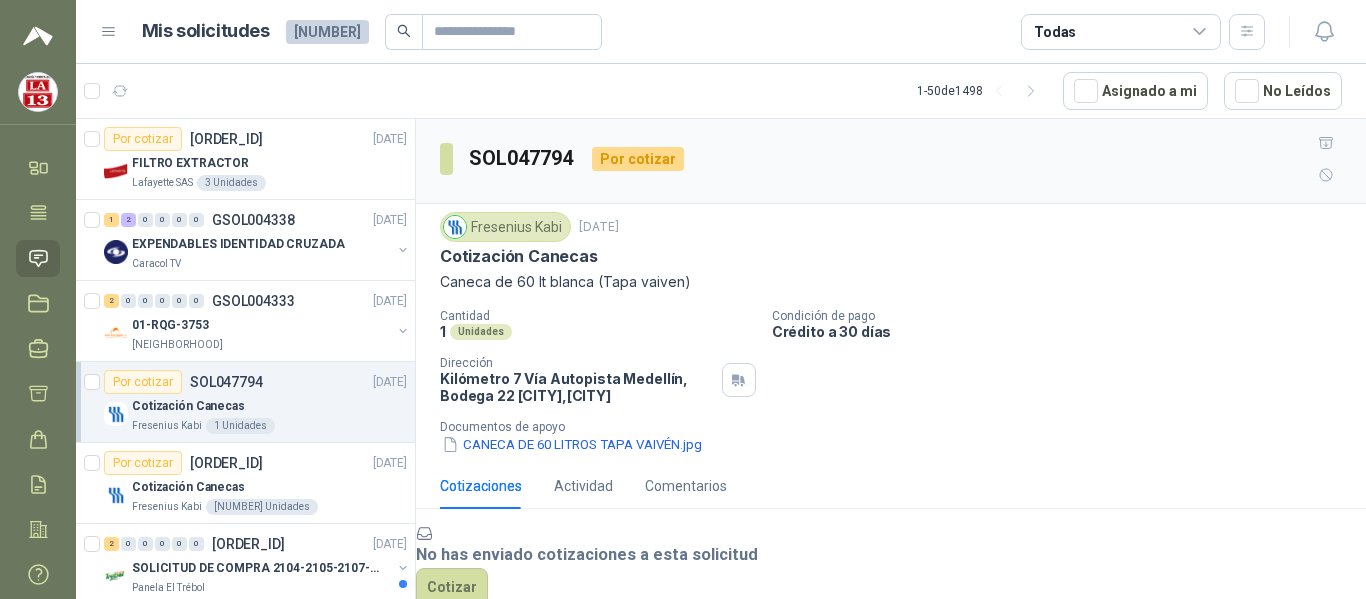 scroll, scrollTop: 146, scrollLeft: 0, axis: vertical 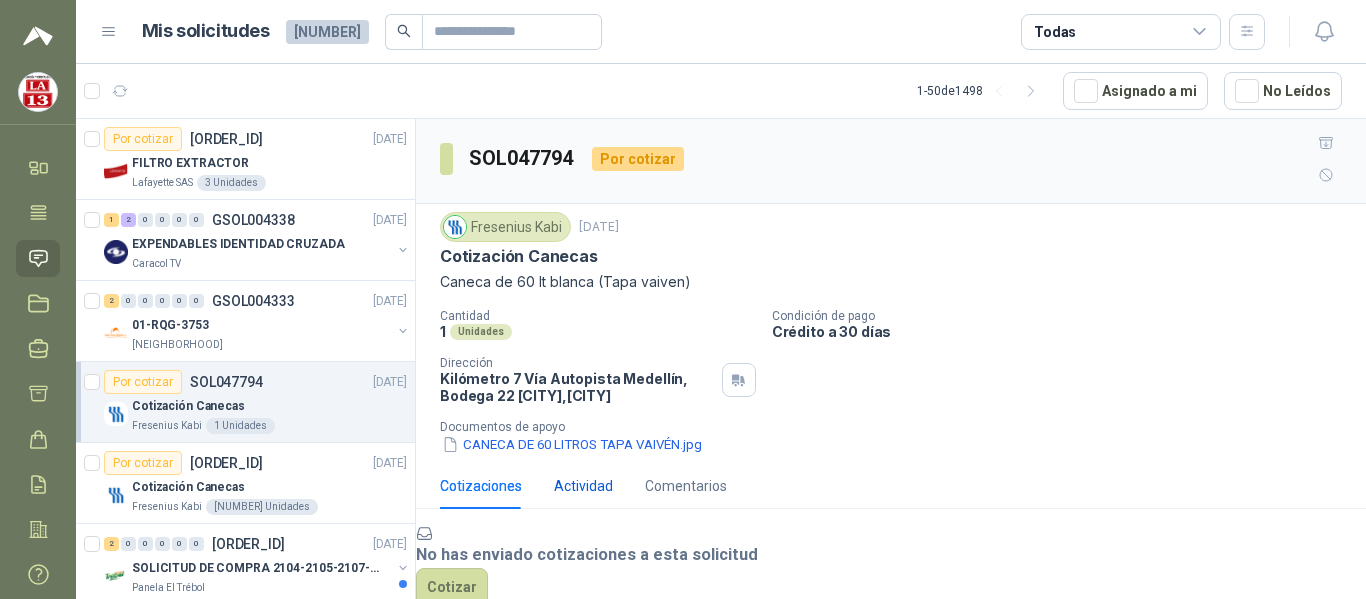 click on "Actividad" at bounding box center (583, 486) 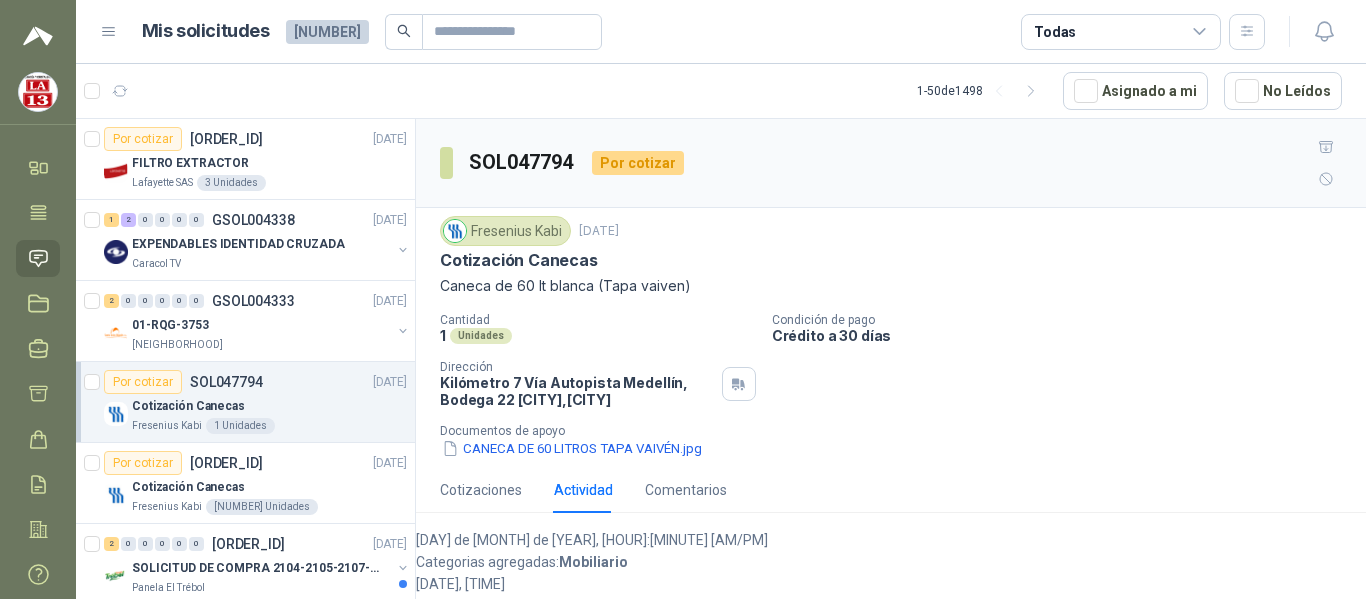 scroll, scrollTop: 75, scrollLeft: 0, axis: vertical 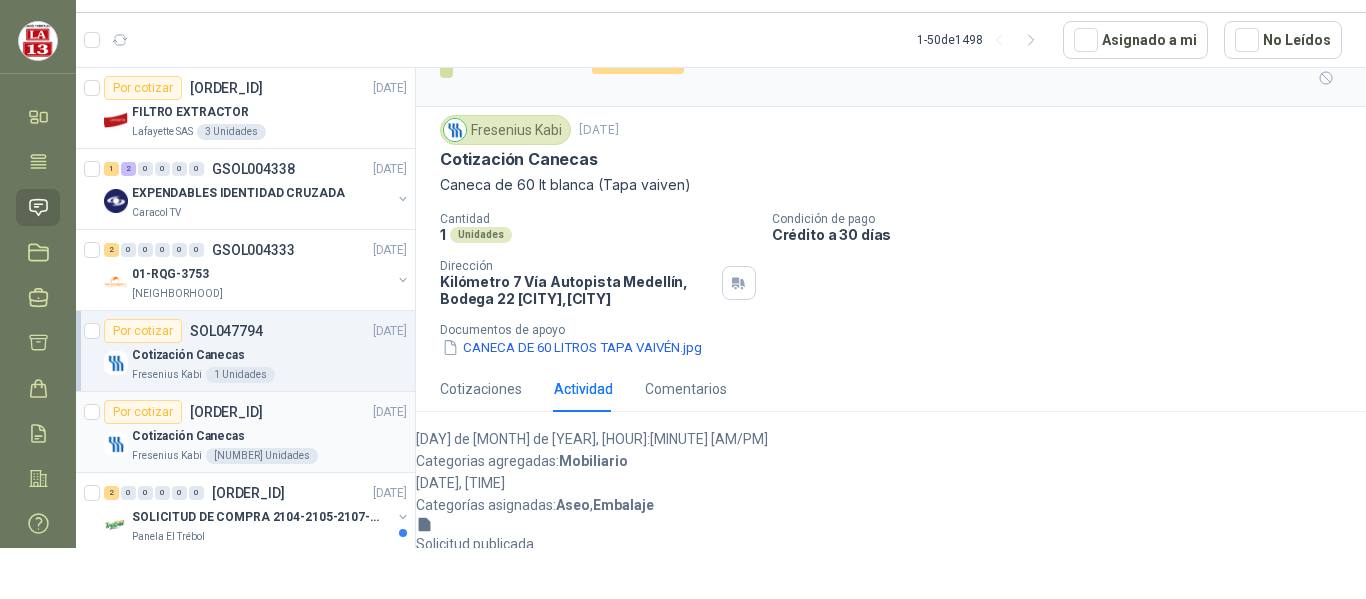 click on "Cotización Canecas" at bounding box center (188, 436) 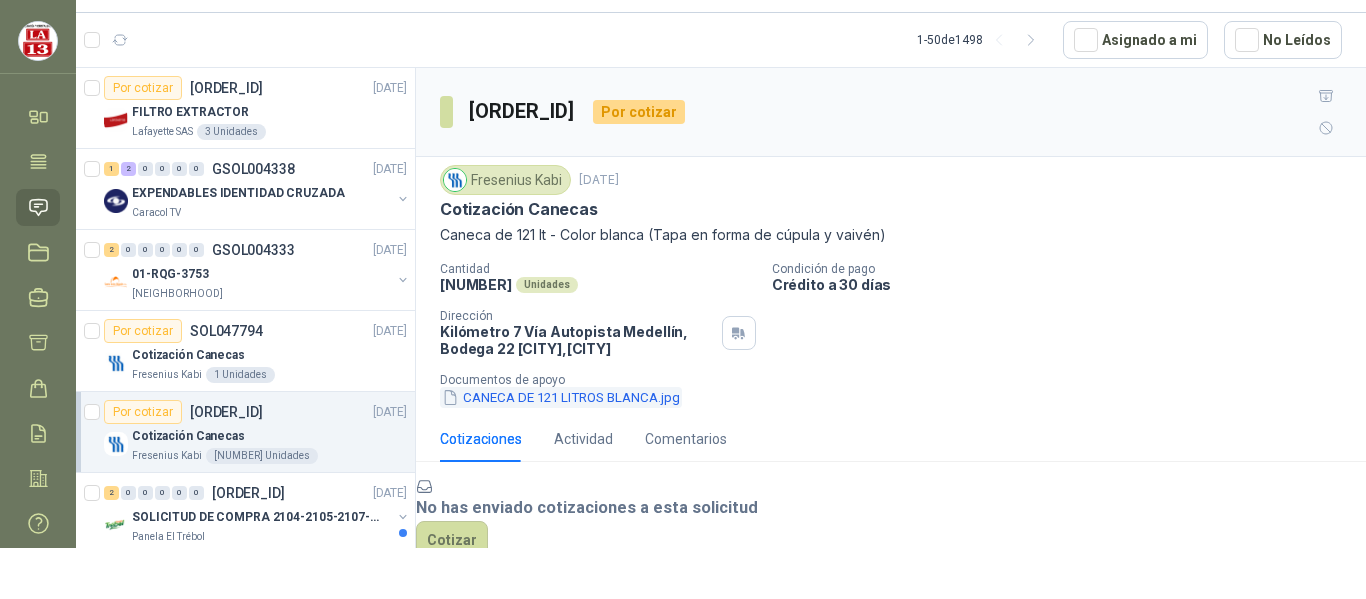 click on "CANECA DE 121 LITROS BLANCA.jpg" at bounding box center [561, 397] 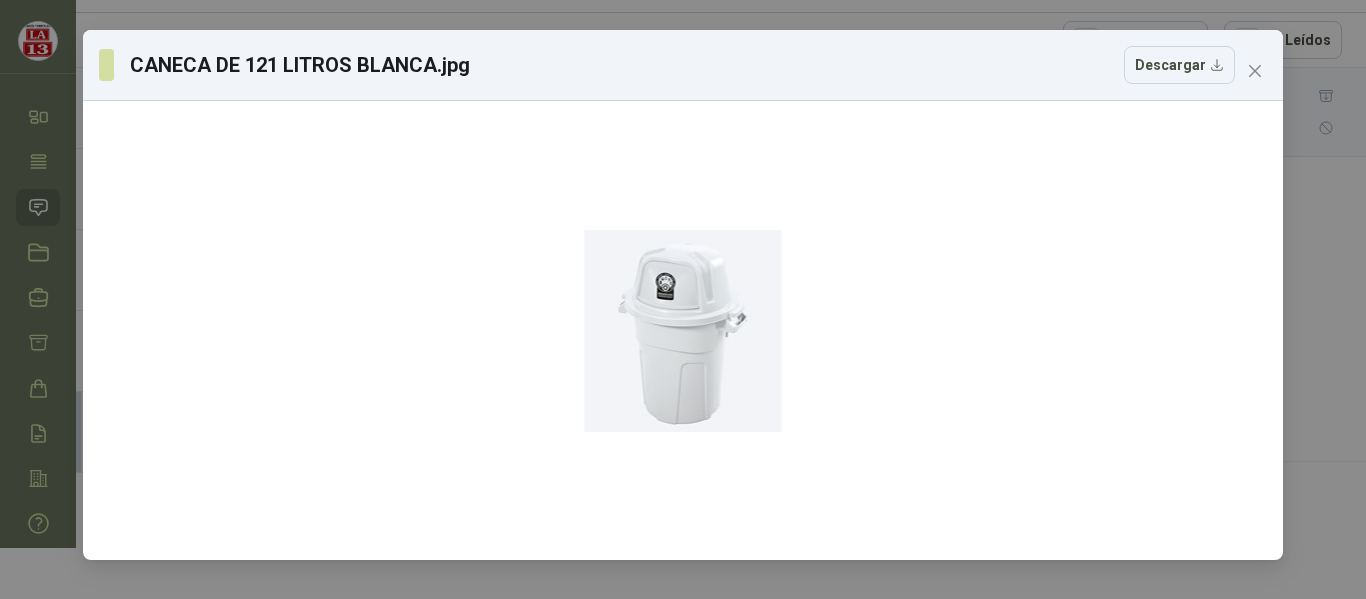 click on "CANECA DE 121 LITROS BLANCA.jpg   Descargar" at bounding box center (683, 299) 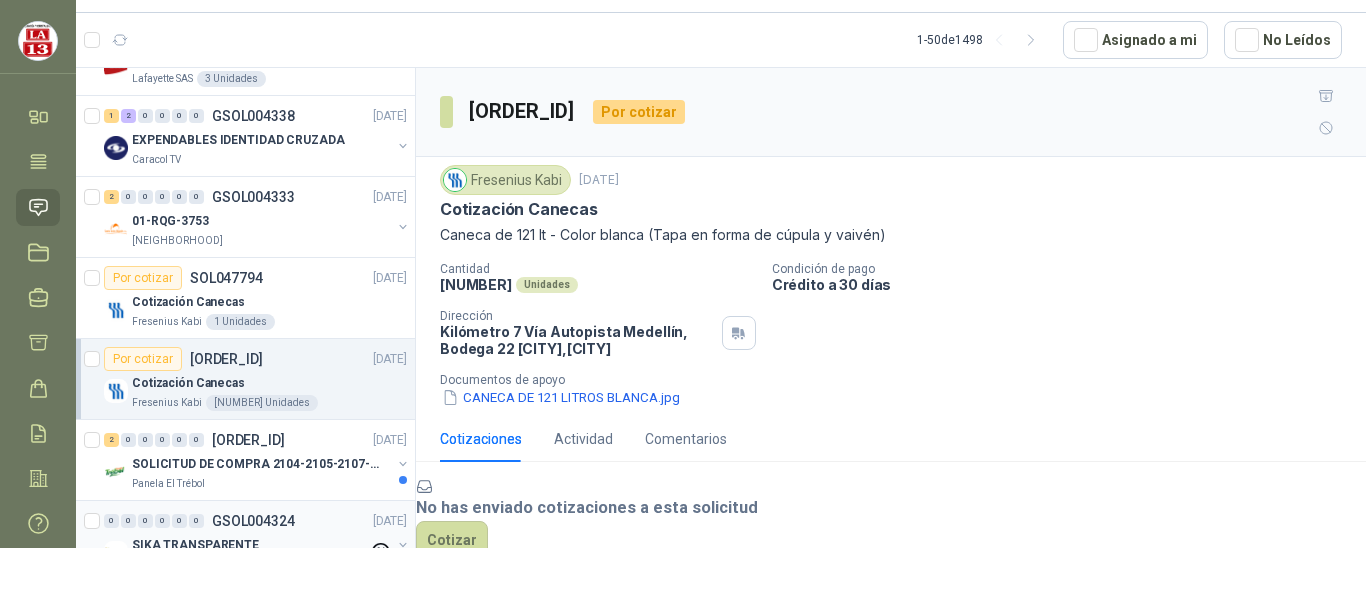 scroll, scrollTop: 100, scrollLeft: 0, axis: vertical 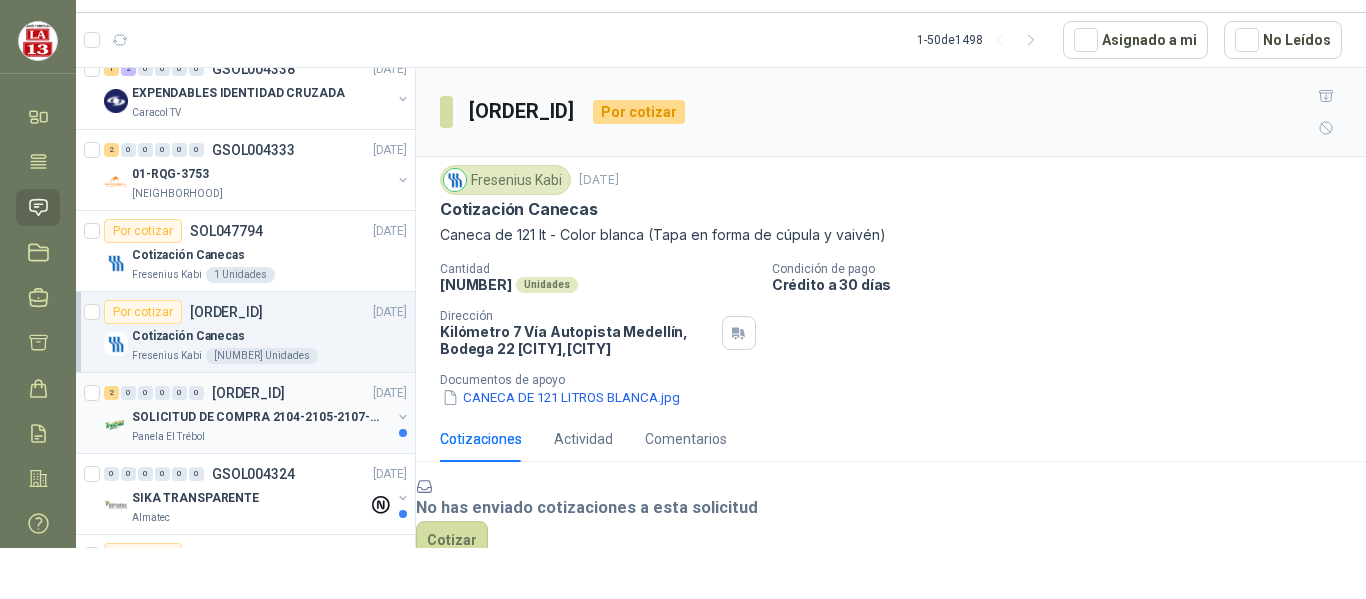click on "SOLICITUD DE COMPRA 2104-2105-2107-2110" at bounding box center (256, 417) 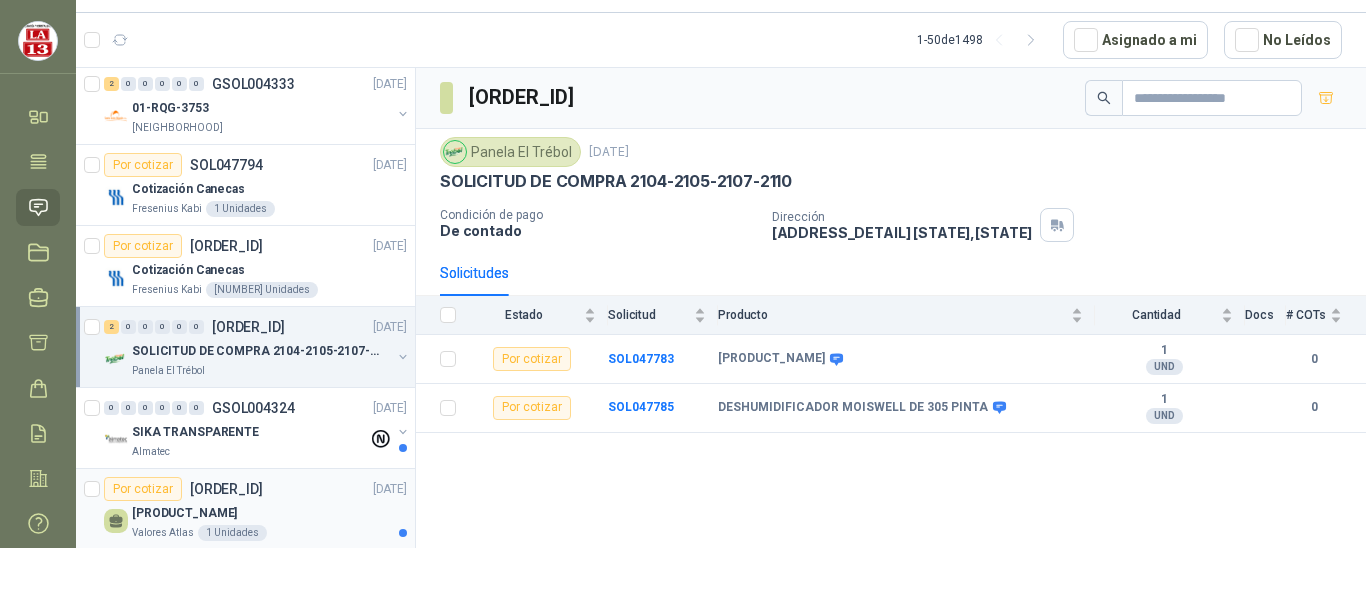 scroll, scrollTop: 200, scrollLeft: 0, axis: vertical 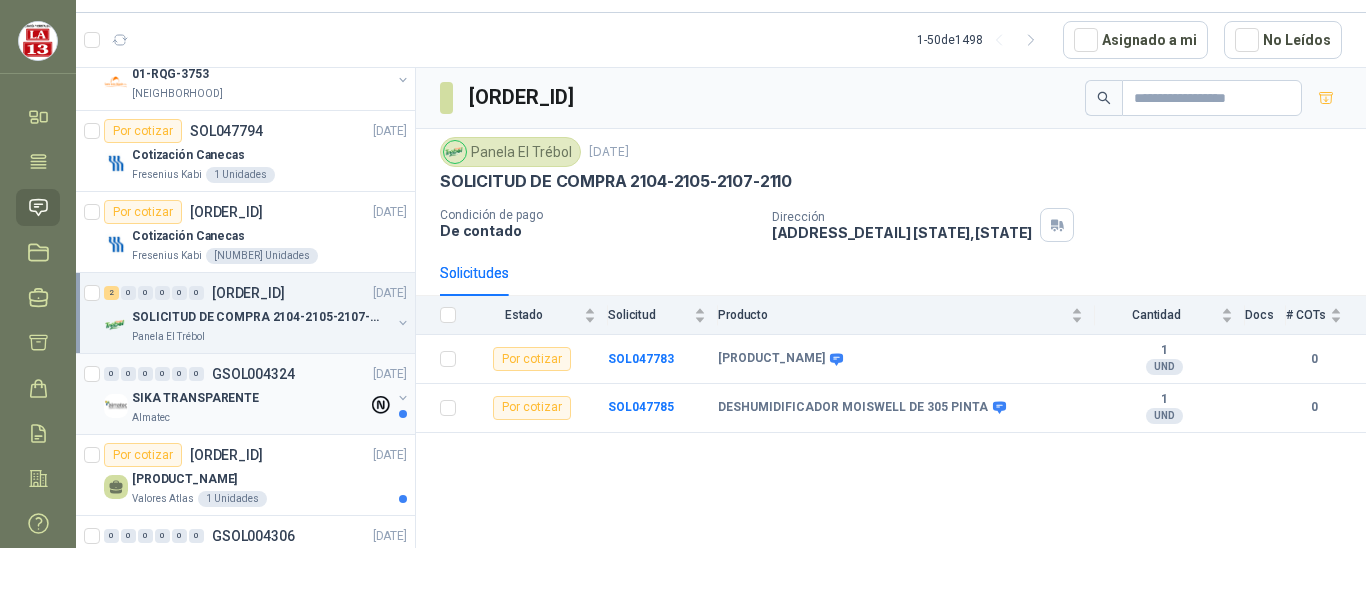 click on "SIKA TRANSPARENTE" at bounding box center [195, 398] 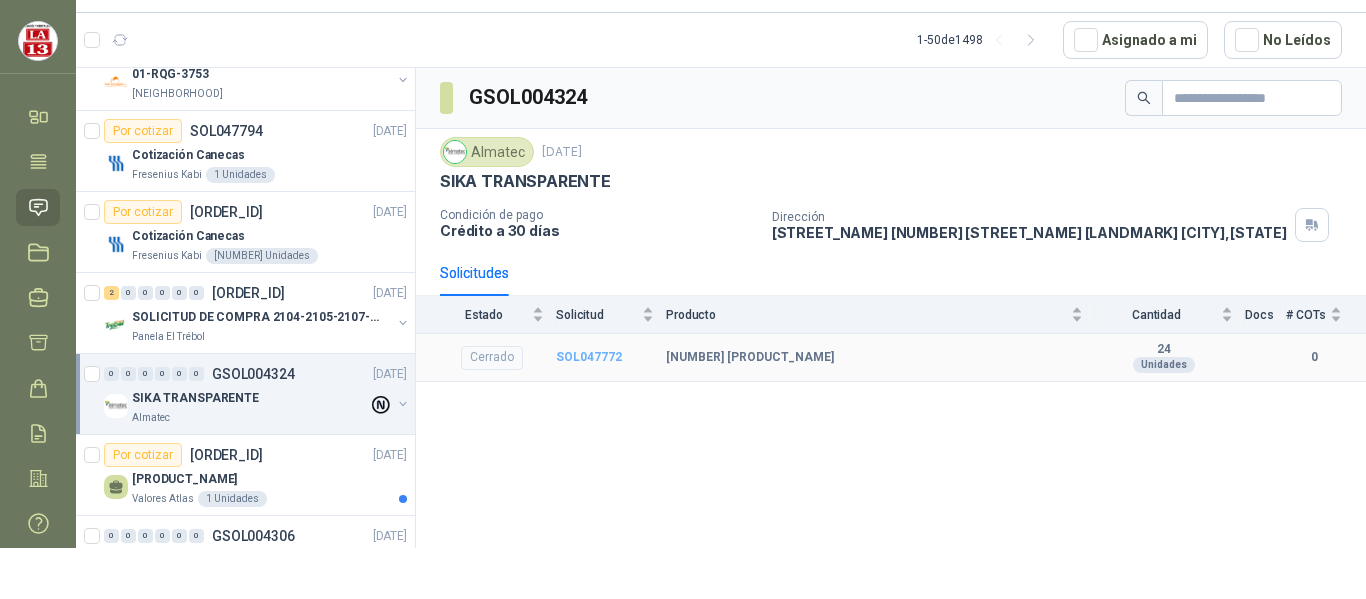 click on "SOL047772" at bounding box center (589, 357) 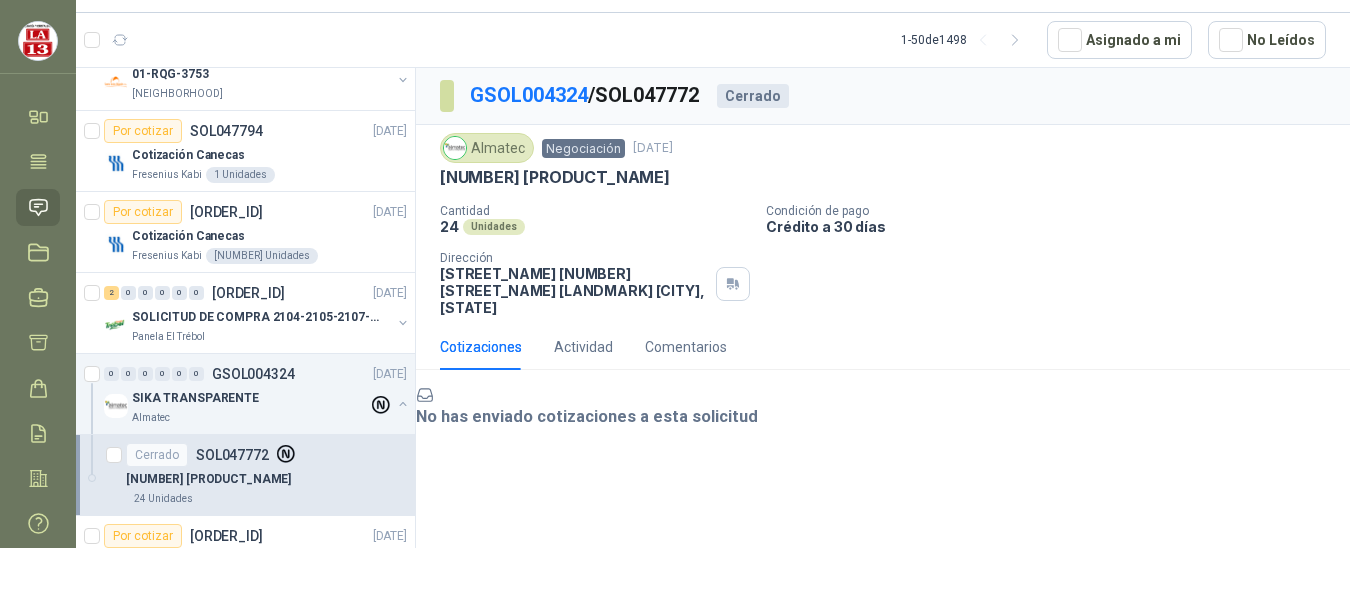 click on "Por cotizar [ID] [DAY]/[MM]/[YY]   [PRODUCT_DESCRIPTION] [COMPANY] [QUANTITY]   Unidades" at bounding box center [883, 260] 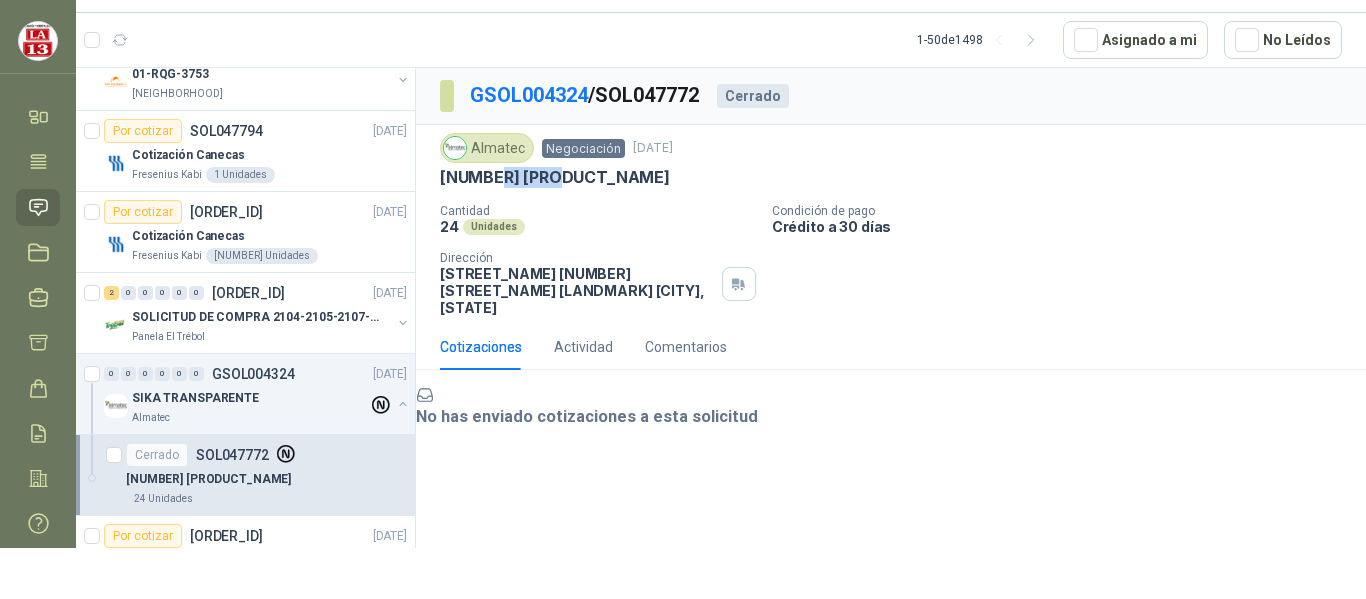 drag, startPoint x: 493, startPoint y: 189, endPoint x: 553, endPoint y: 186, distance: 60.074955 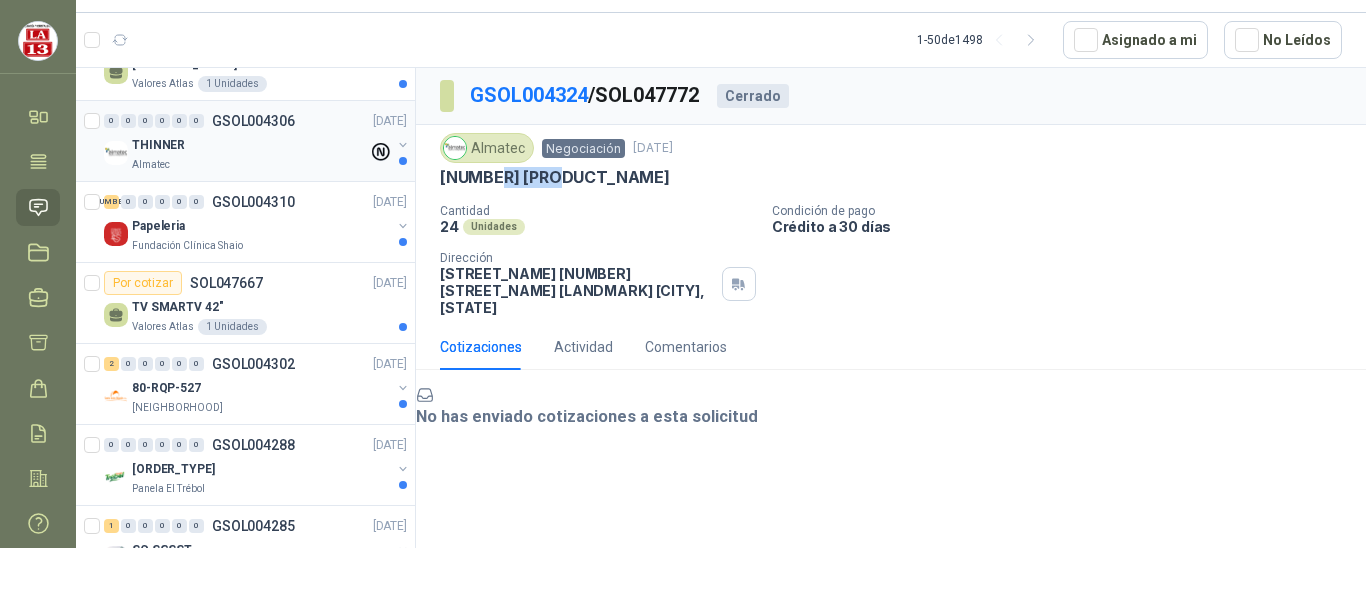 scroll, scrollTop: 700, scrollLeft: 0, axis: vertical 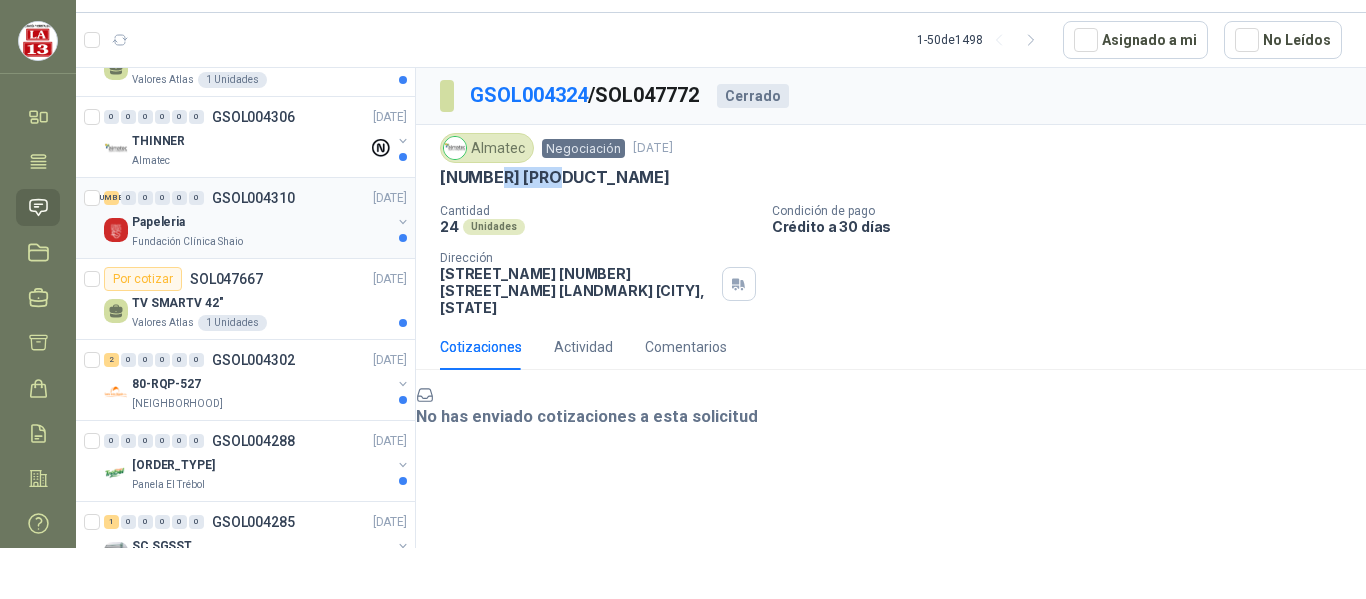 click on "Papeleria" at bounding box center [261, 222] 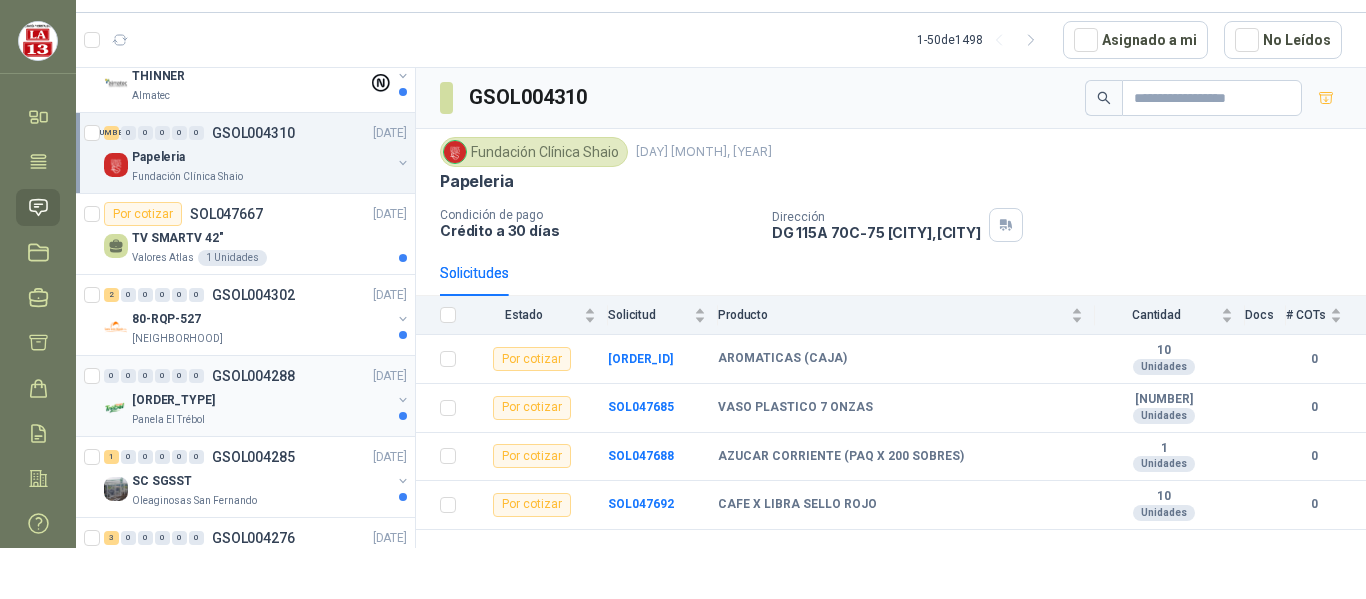 scroll, scrollTop: 800, scrollLeft: 0, axis: vertical 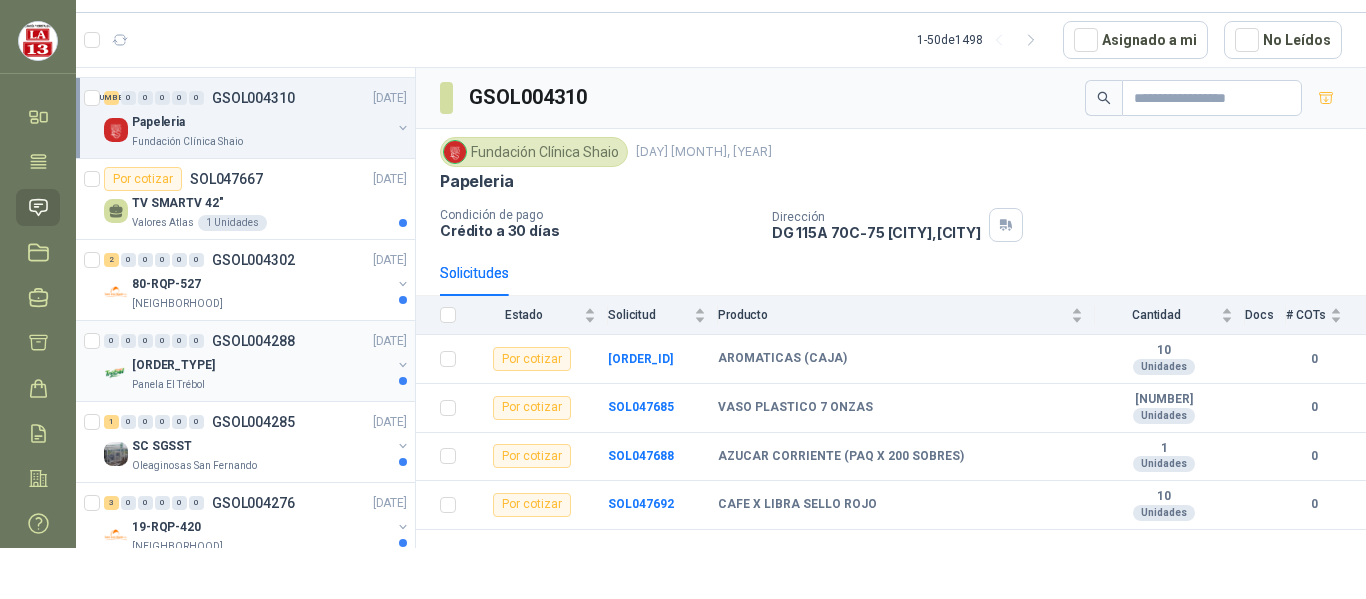 click on "Panela El Trébol" at bounding box center [261, 385] 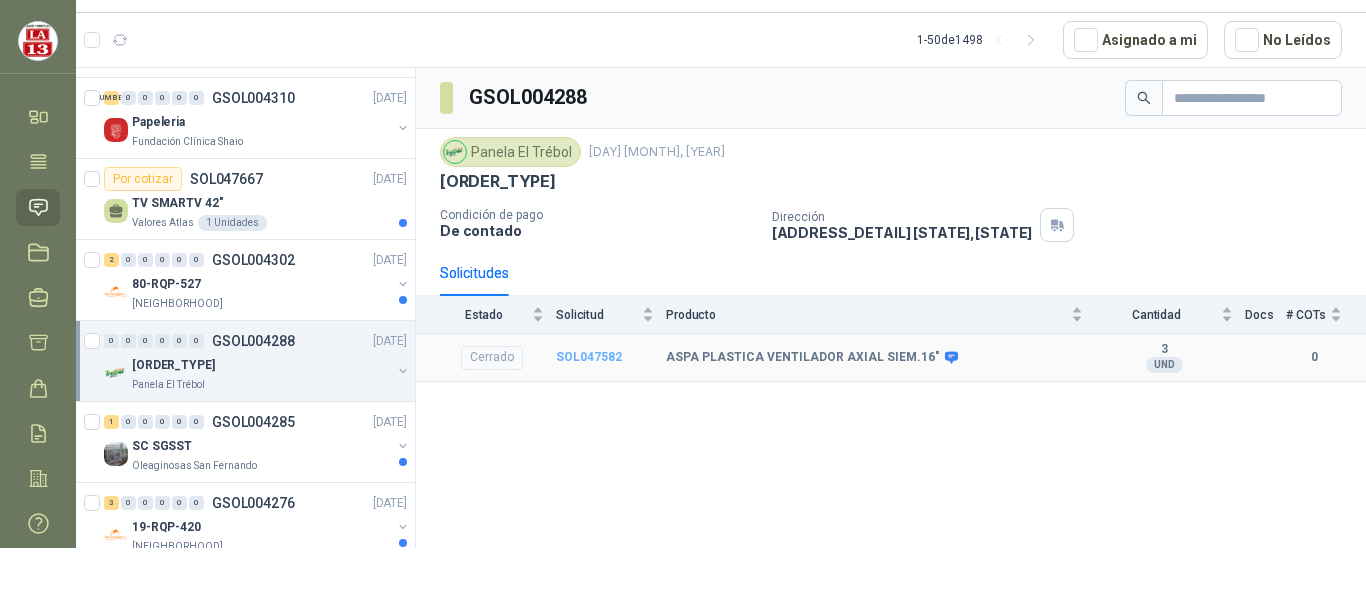 click on "SOL047582" at bounding box center (589, 357) 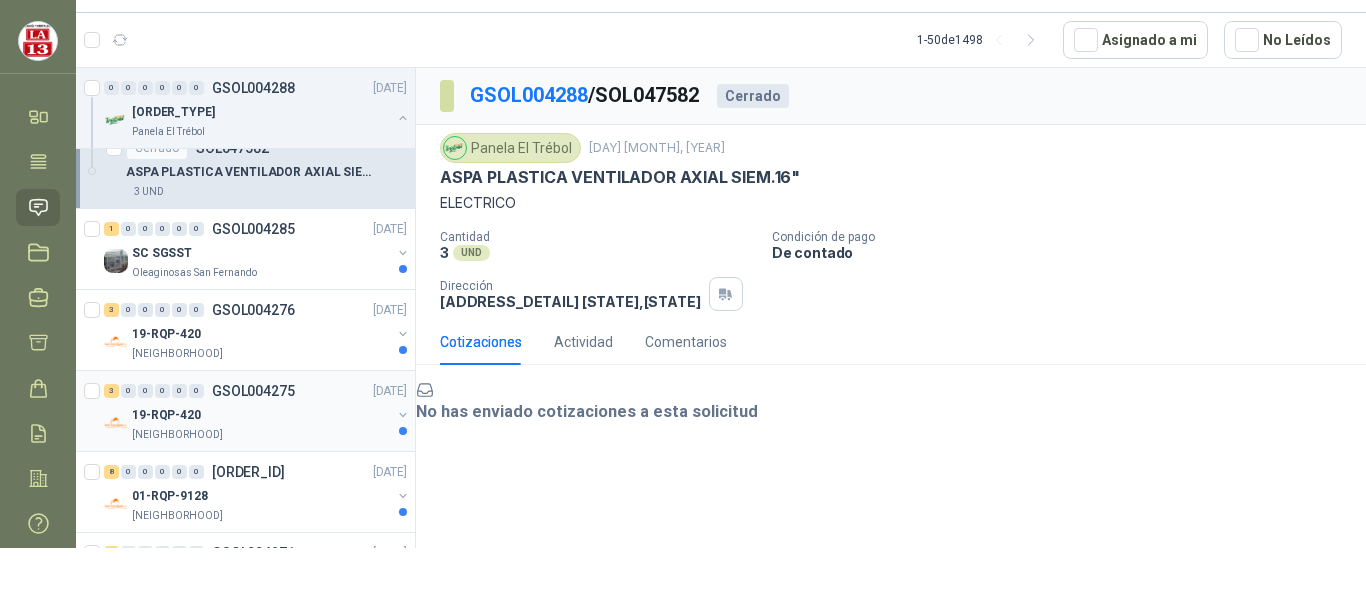 scroll, scrollTop: 1100, scrollLeft: 0, axis: vertical 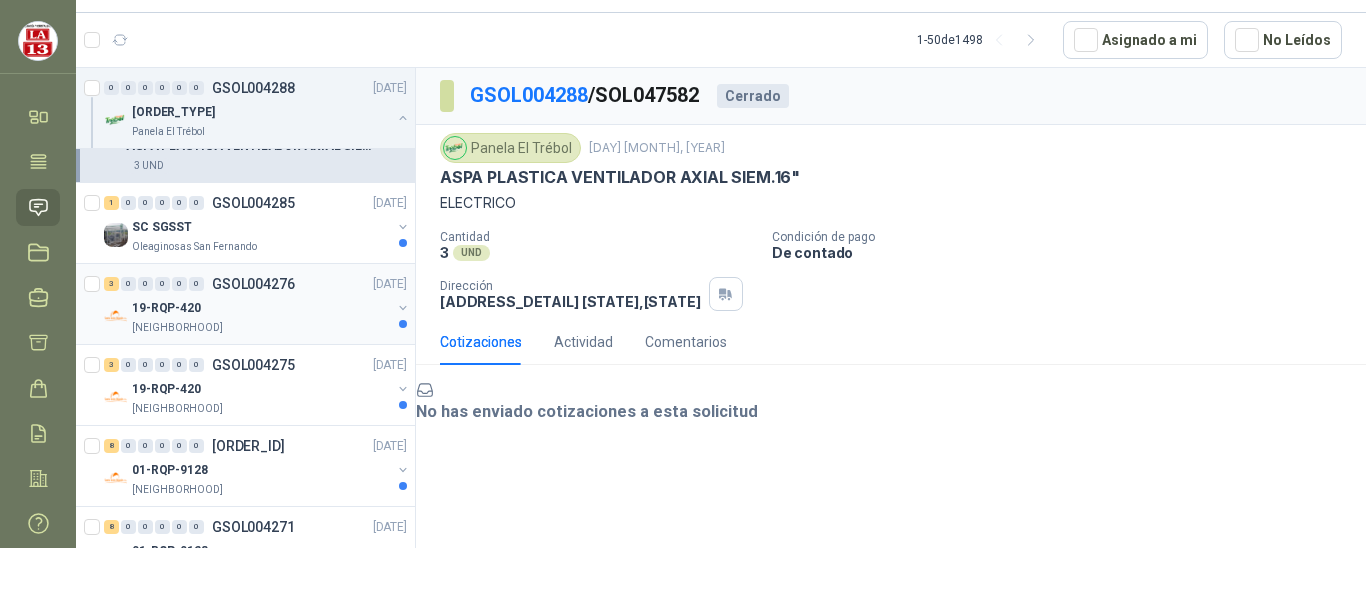 click on "[NEIGHBORHOOD]" at bounding box center (177, 328) 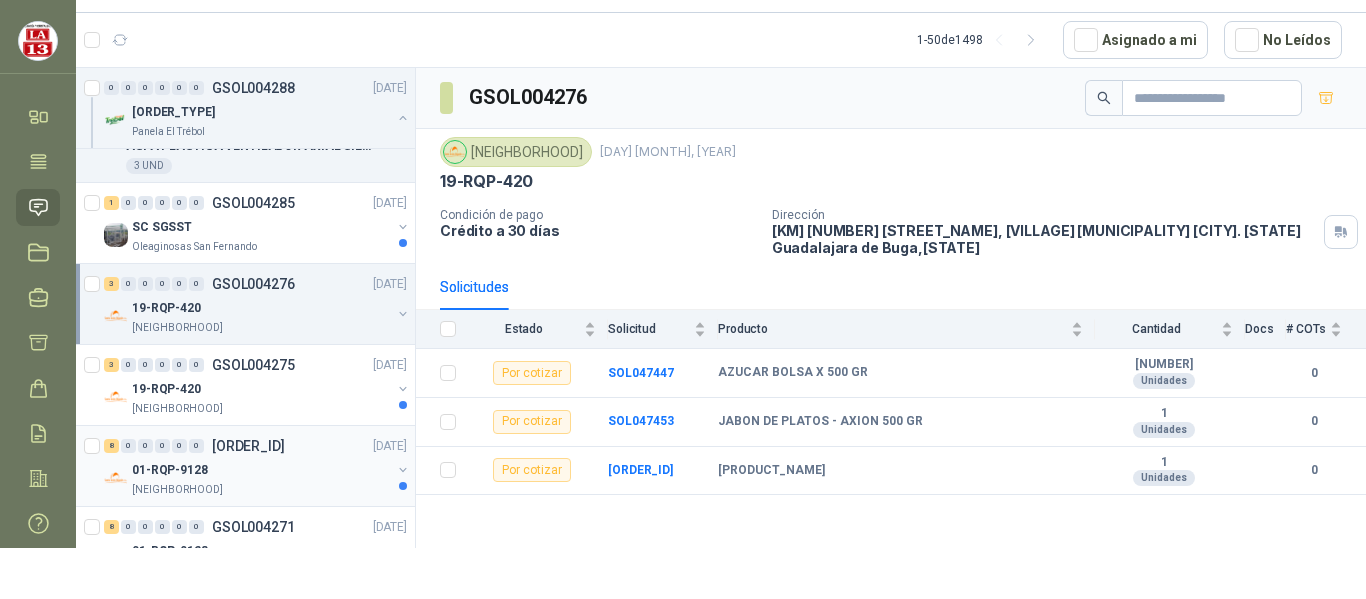 click on "01-RQP-9128" at bounding box center (170, 470) 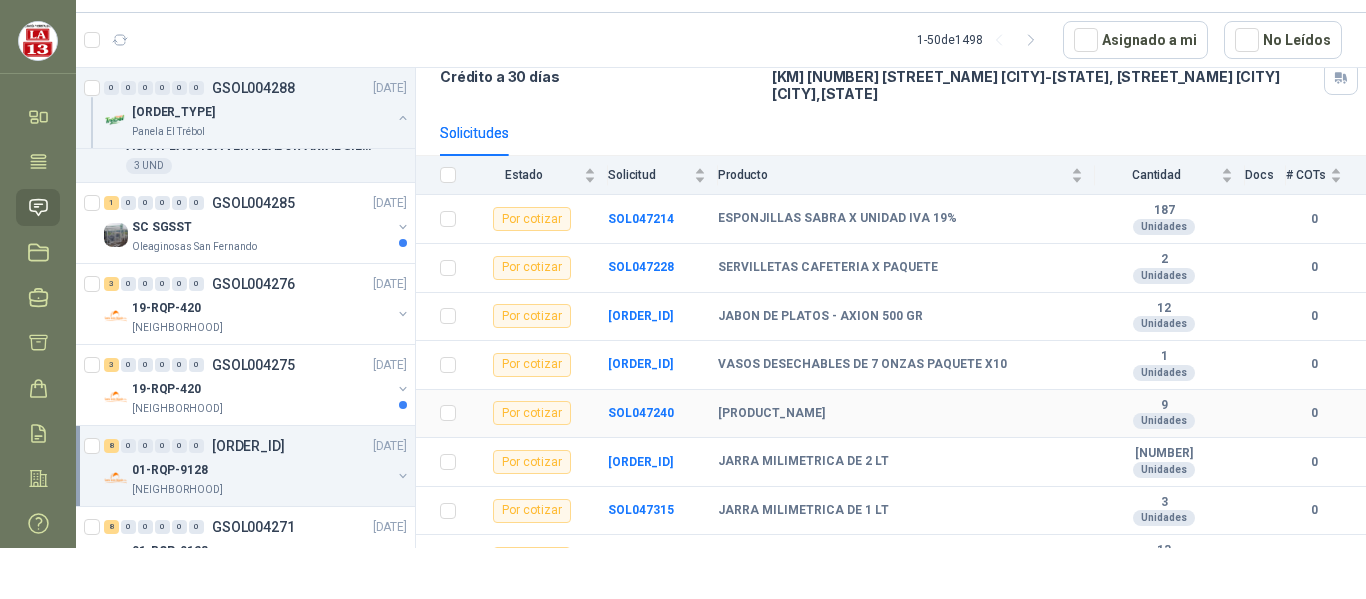 scroll, scrollTop: 183, scrollLeft: 0, axis: vertical 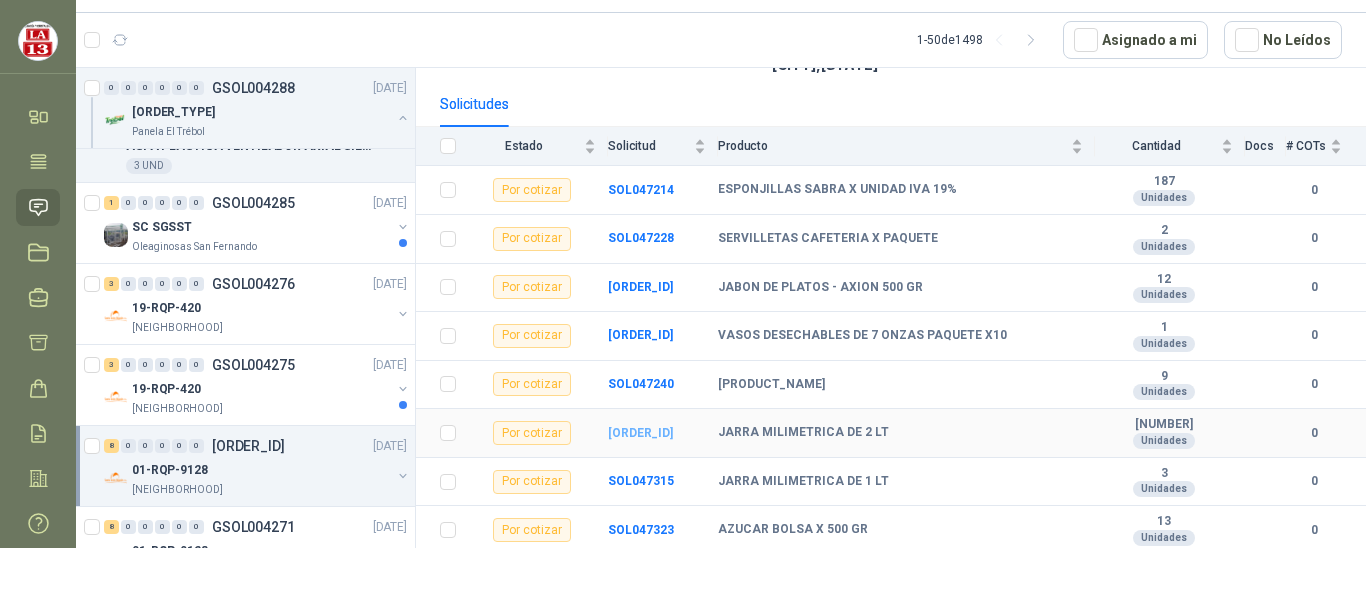 click on "[ORDER_ID]" at bounding box center [640, 433] 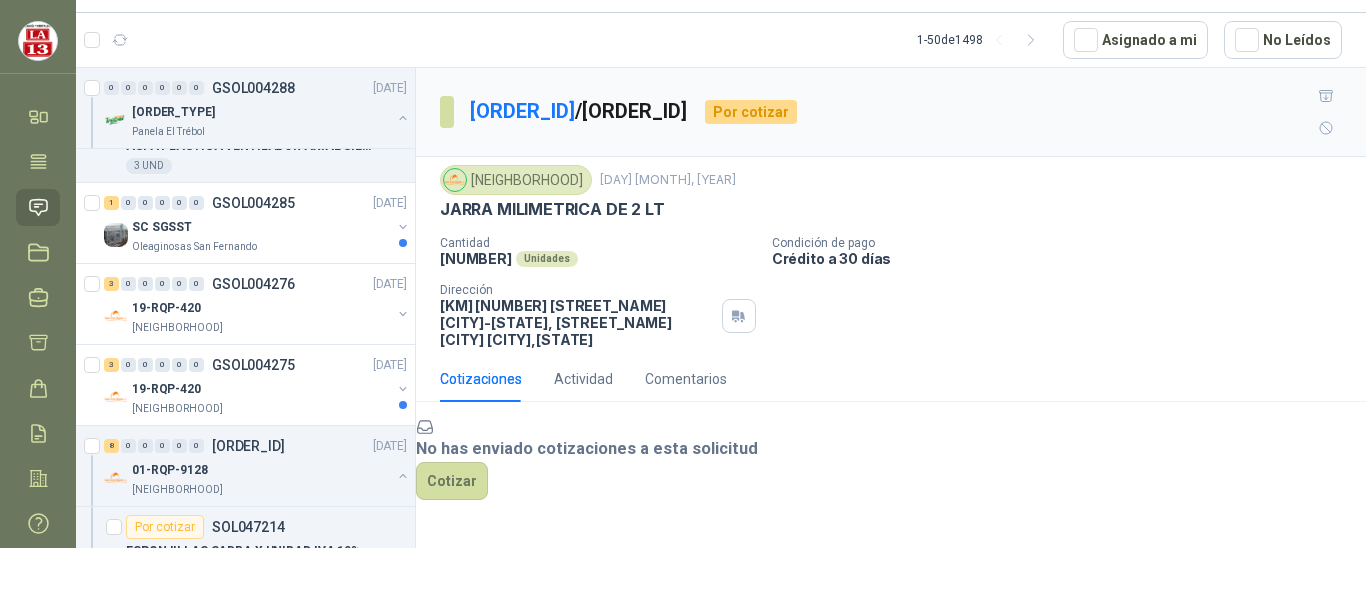 scroll, scrollTop: 0, scrollLeft: 0, axis: both 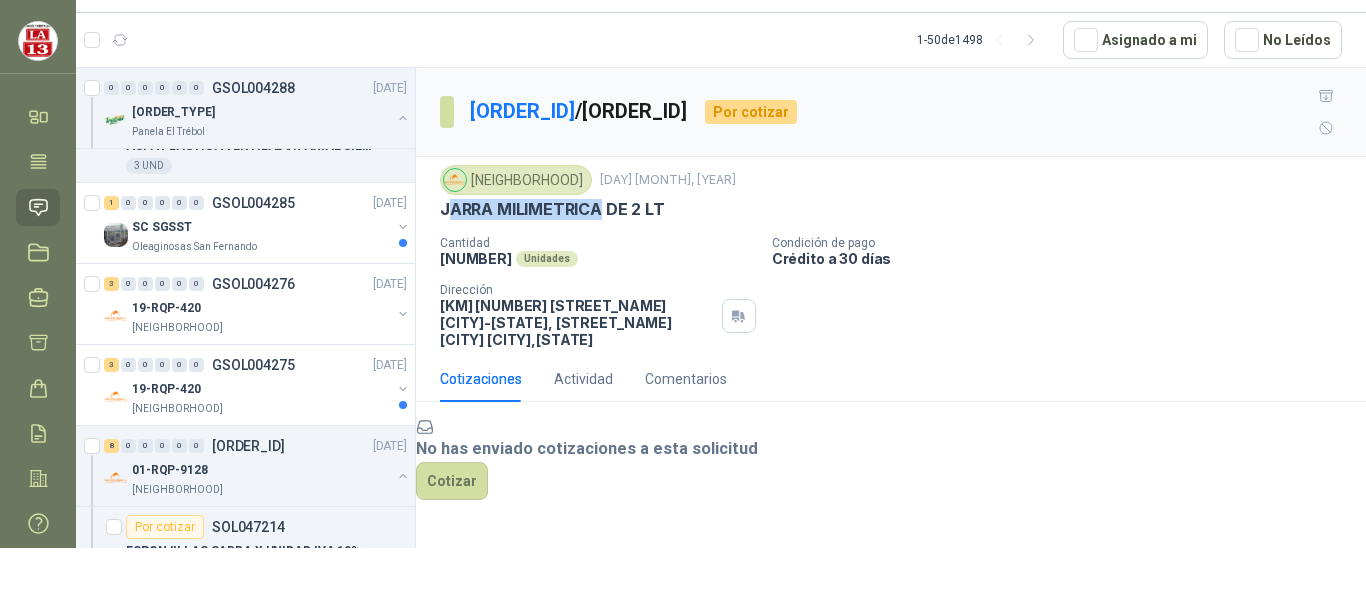 drag, startPoint x: 476, startPoint y: 189, endPoint x: 599, endPoint y: 175, distance: 123.79418 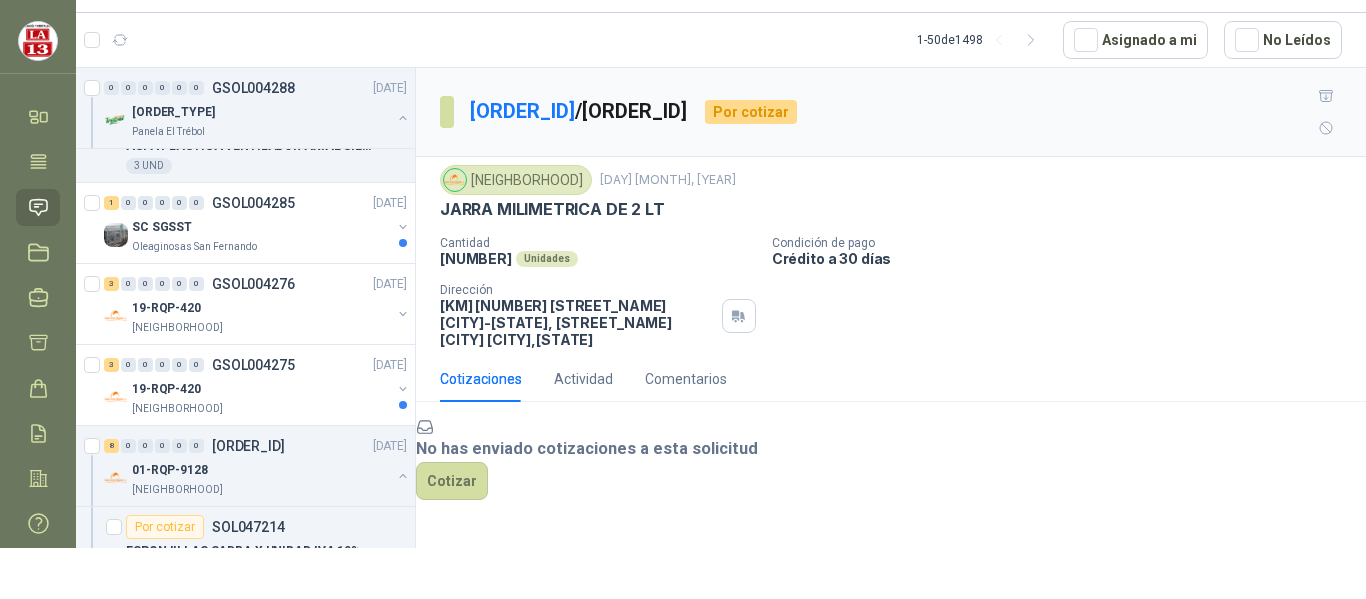 click on "JARRA MILIMETRICA DE 2 LT" at bounding box center [552, 209] 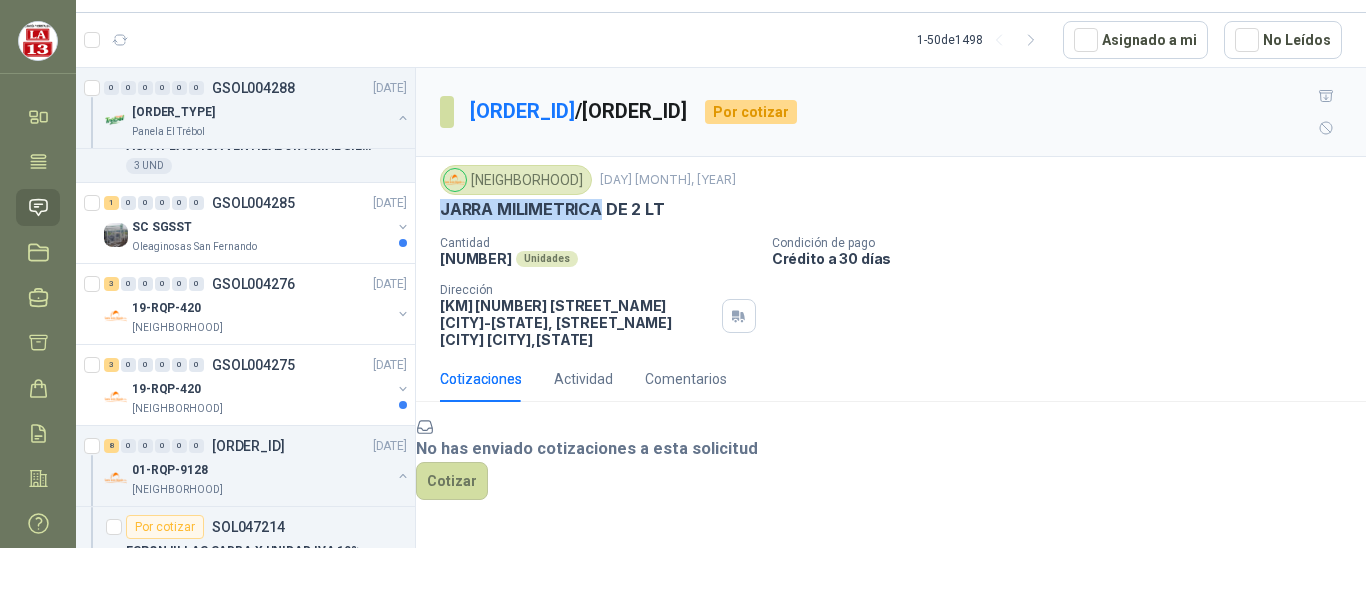 drag, startPoint x: 452, startPoint y: 175, endPoint x: 597, endPoint y: 177, distance: 145.0138 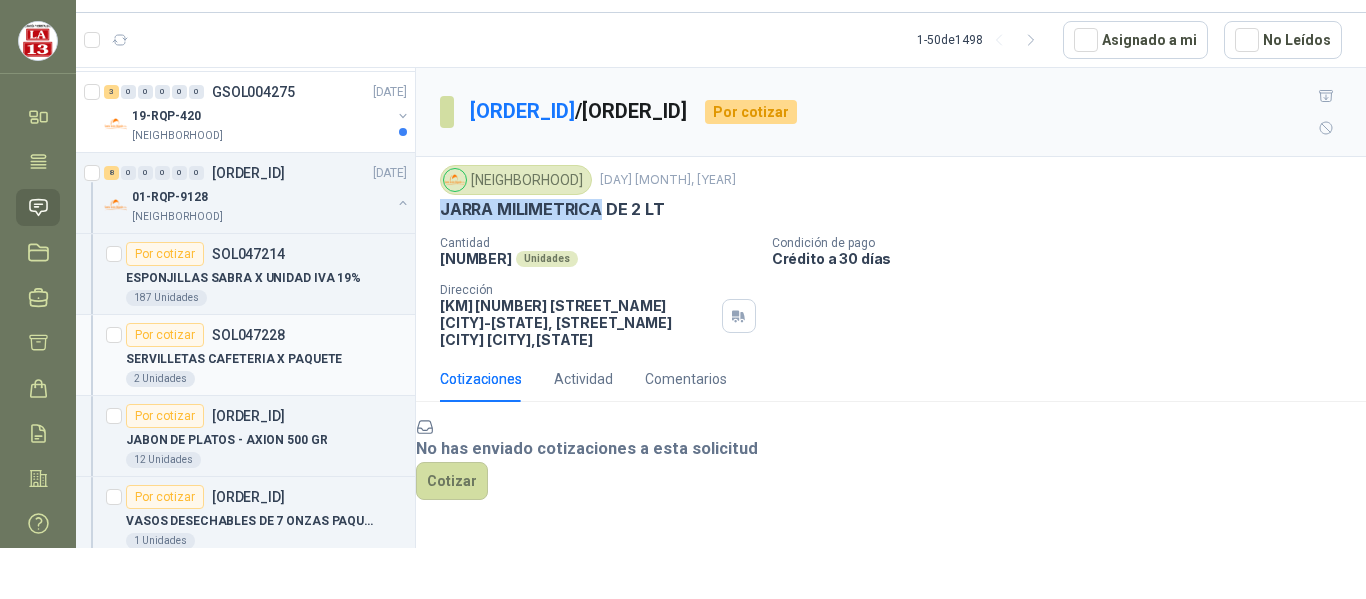 scroll, scrollTop: 1400, scrollLeft: 0, axis: vertical 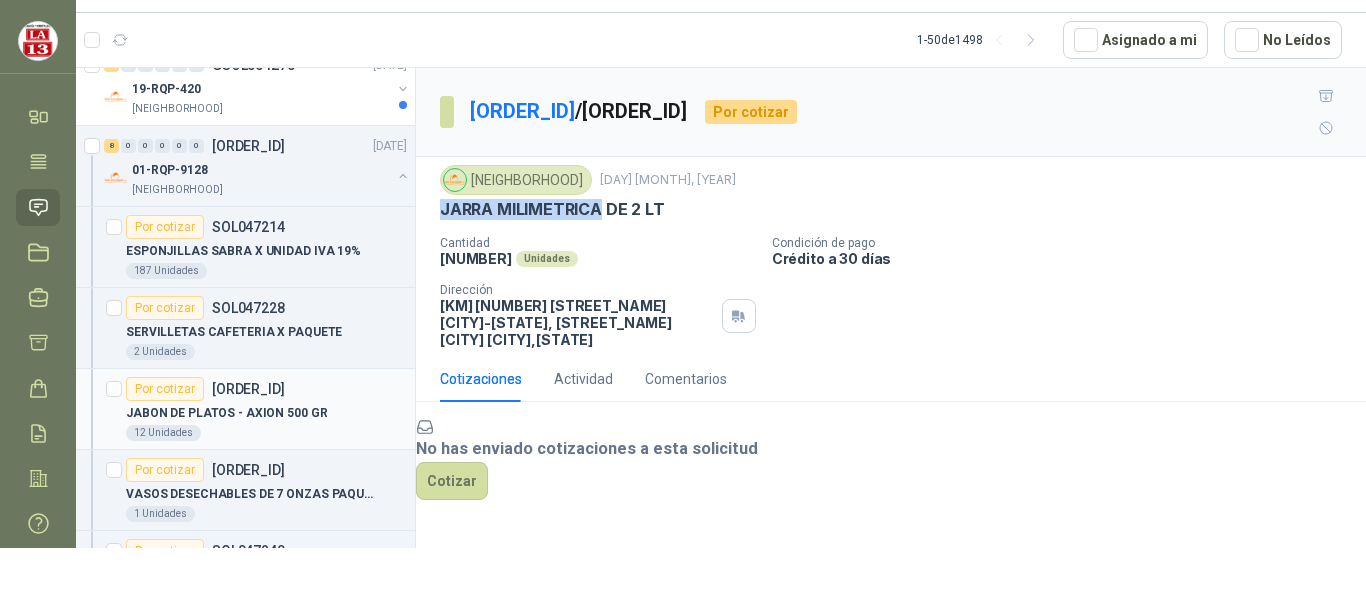 click on "JABON DE PLATOS - AXION 500 GR" at bounding box center (226, 413) 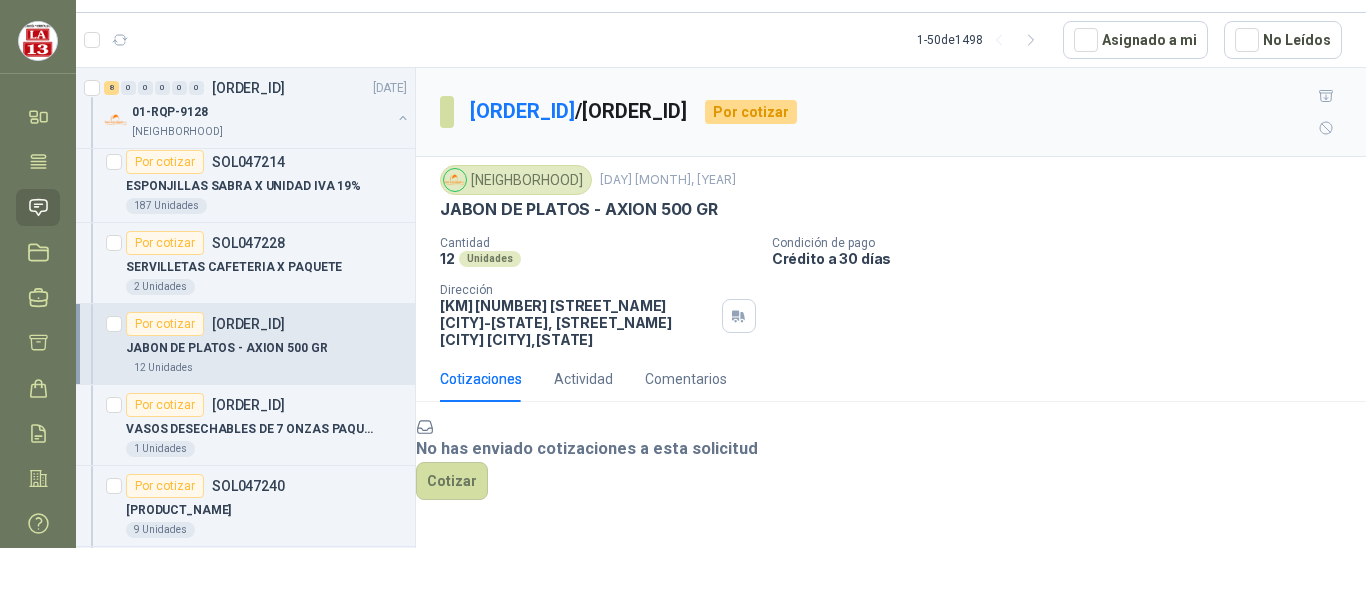scroll, scrollTop: 1500, scrollLeft: 0, axis: vertical 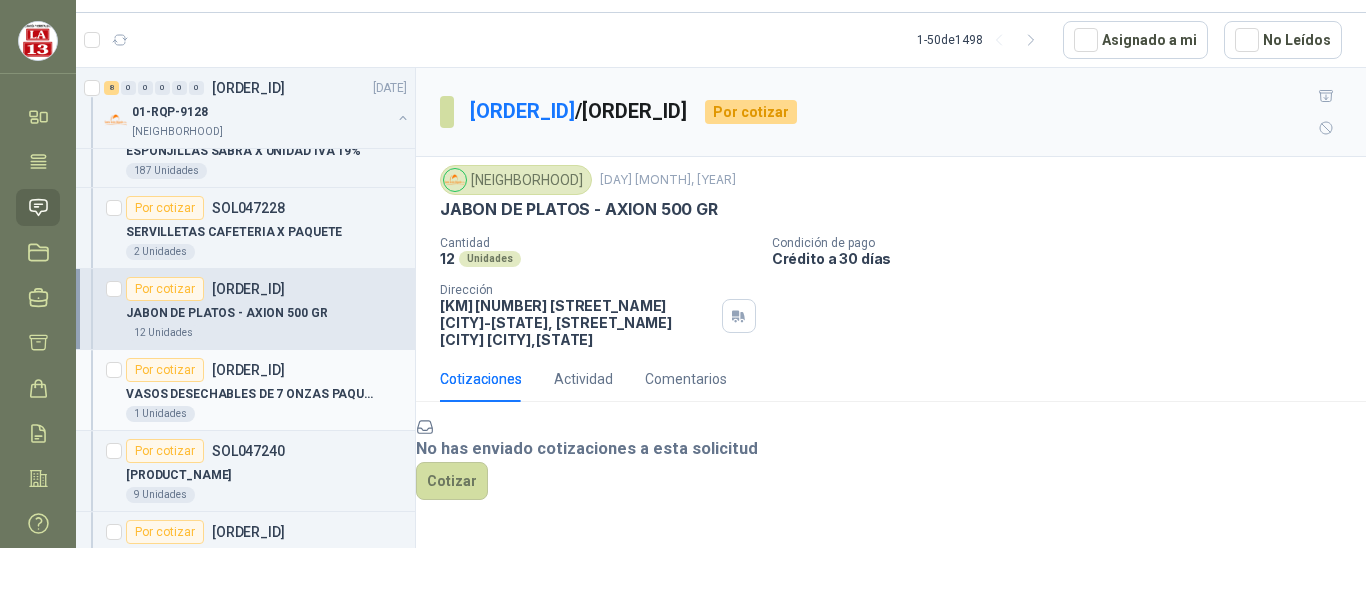 click on "[NUMBER]   Unidades" at bounding box center [266, 414] 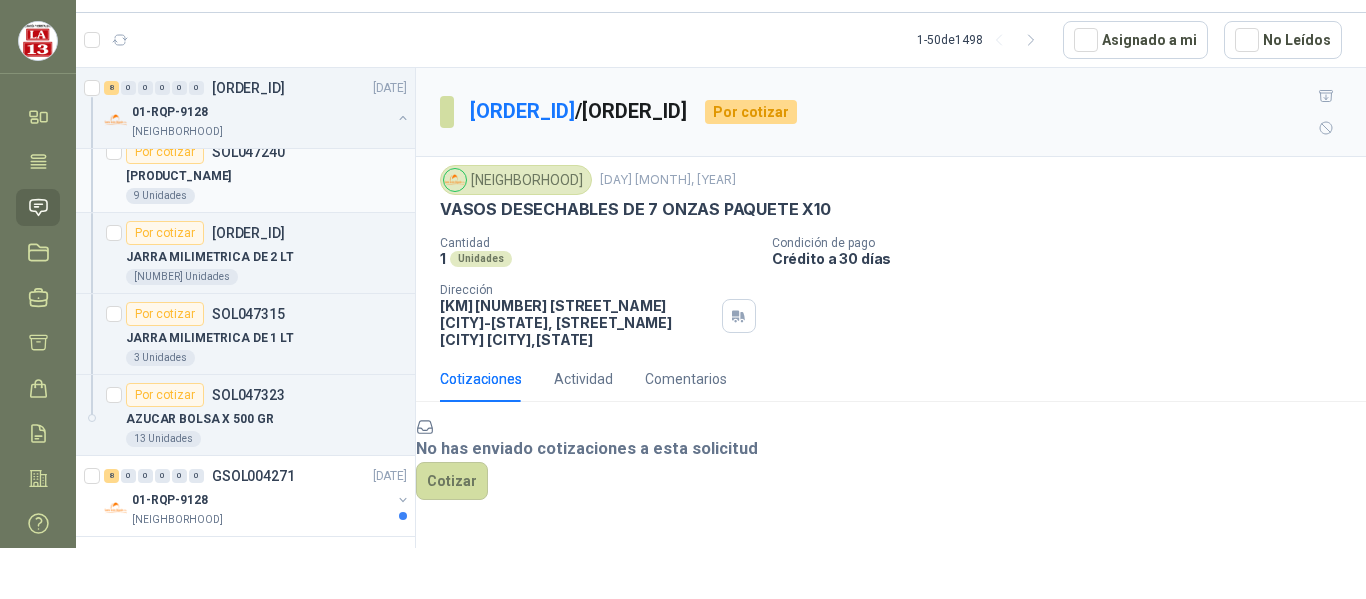 scroll, scrollTop: 2000, scrollLeft: 0, axis: vertical 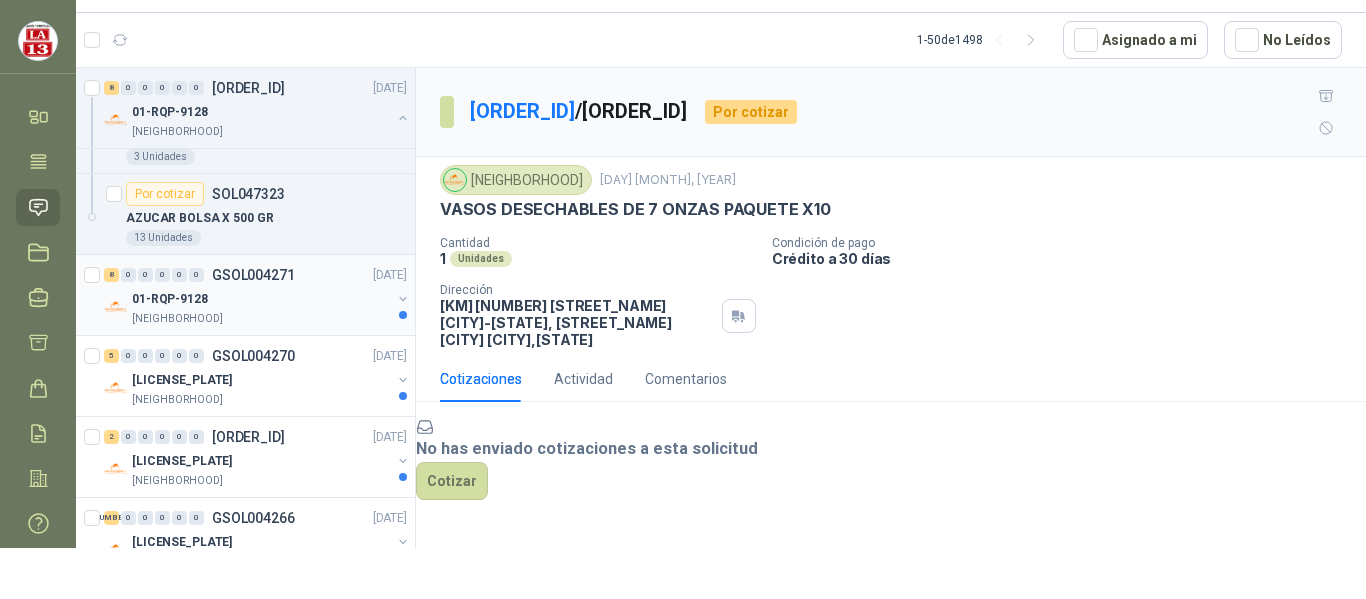 click on "01-RQP-9128" at bounding box center (261, 299) 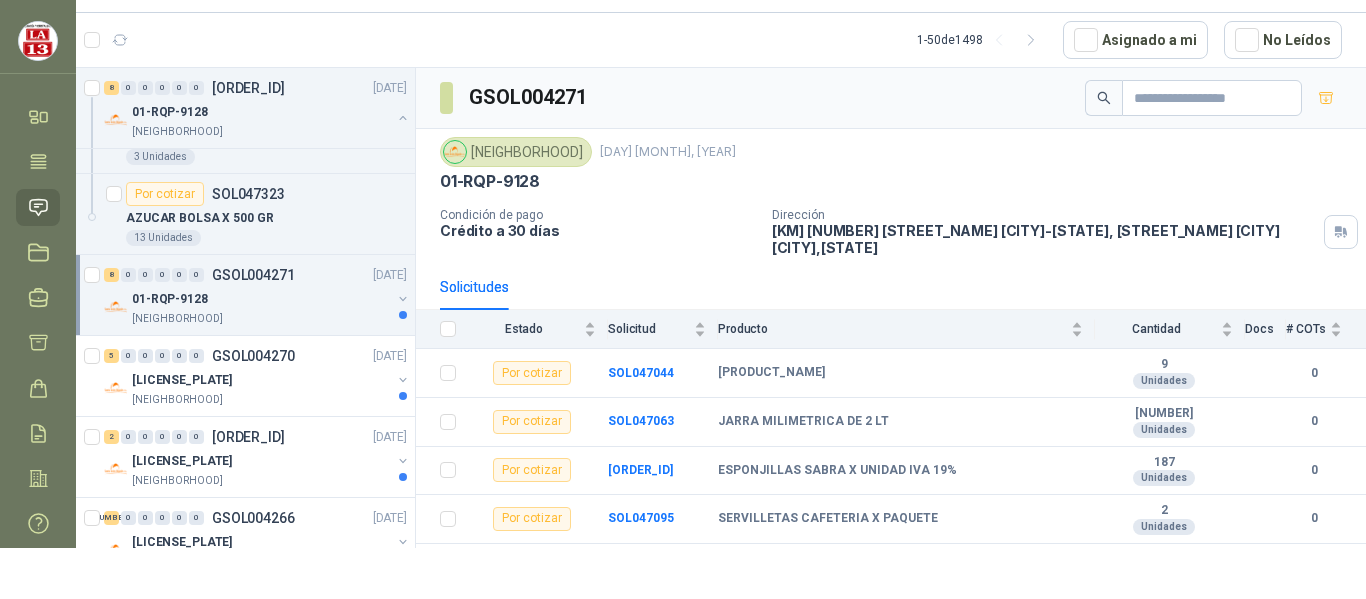 scroll, scrollTop: 2100, scrollLeft: 0, axis: vertical 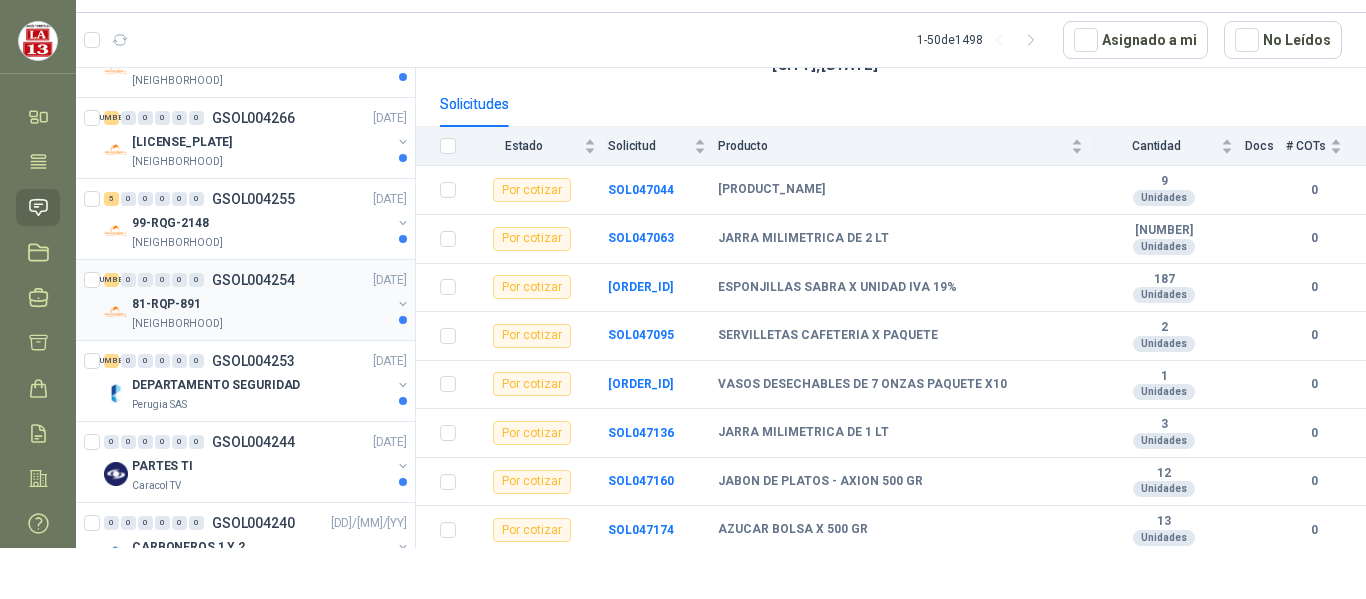 click on "[NEIGHBORHOOD]" at bounding box center [177, 324] 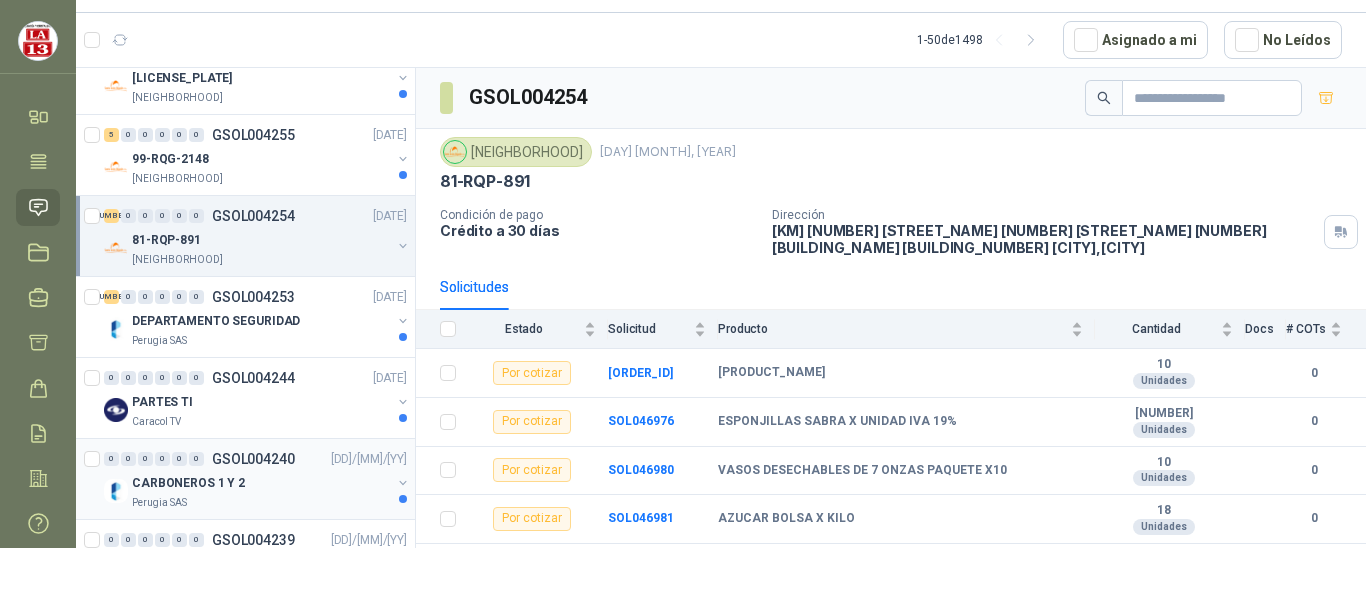 scroll, scrollTop: 2500, scrollLeft: 0, axis: vertical 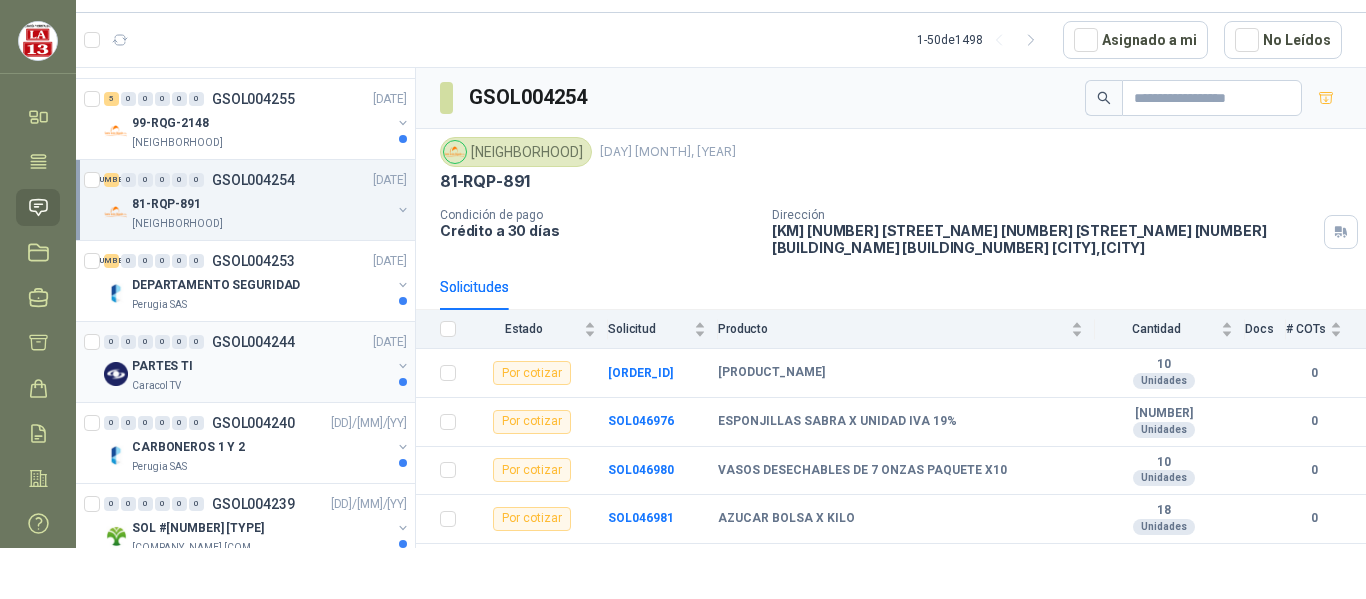 click on "PARTES TI" at bounding box center (261, 366) 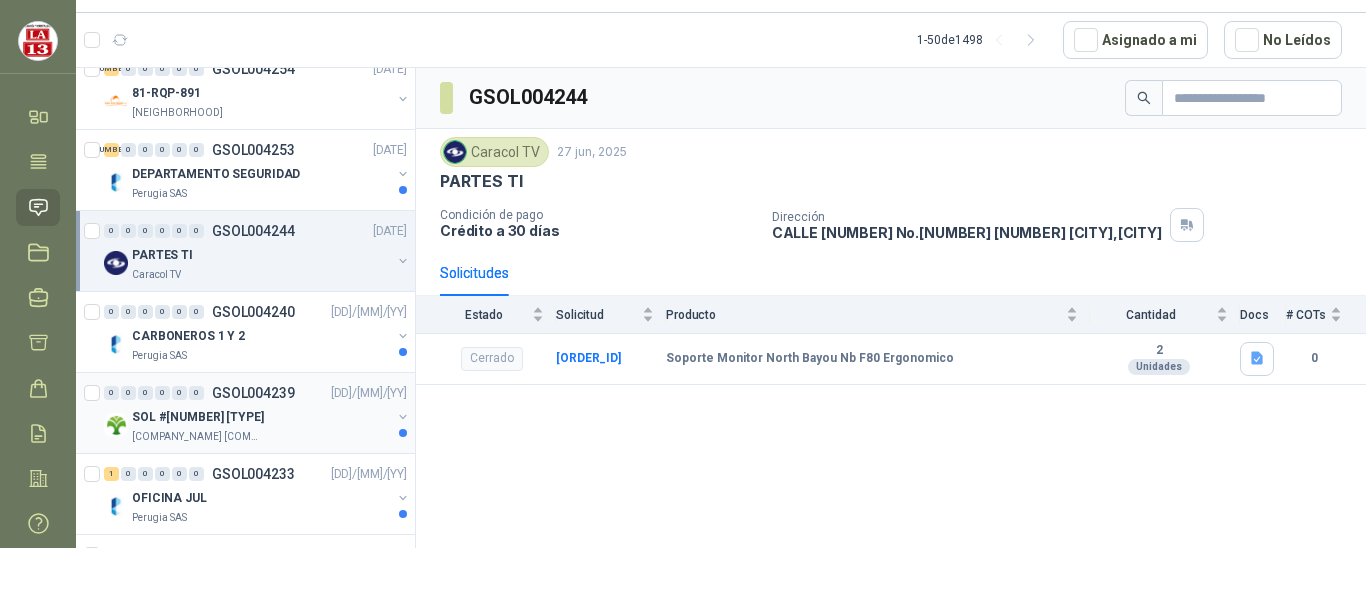 scroll, scrollTop: 2800, scrollLeft: 0, axis: vertical 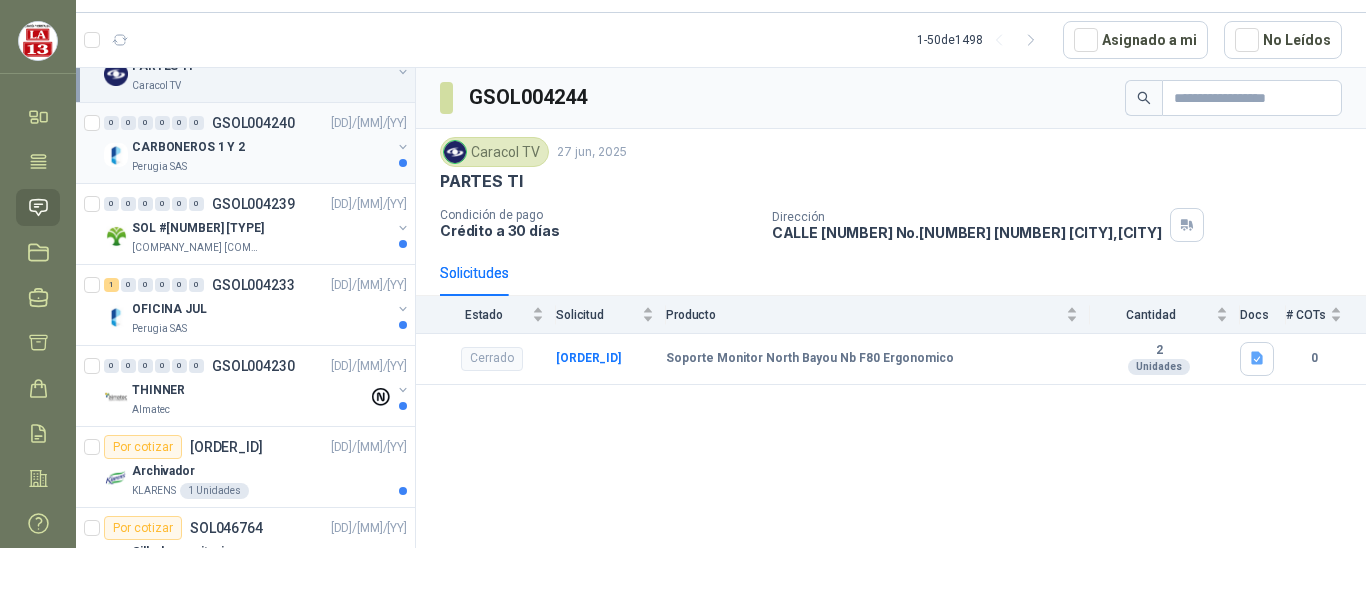 click on "Perugia SAS" at bounding box center (261, 167) 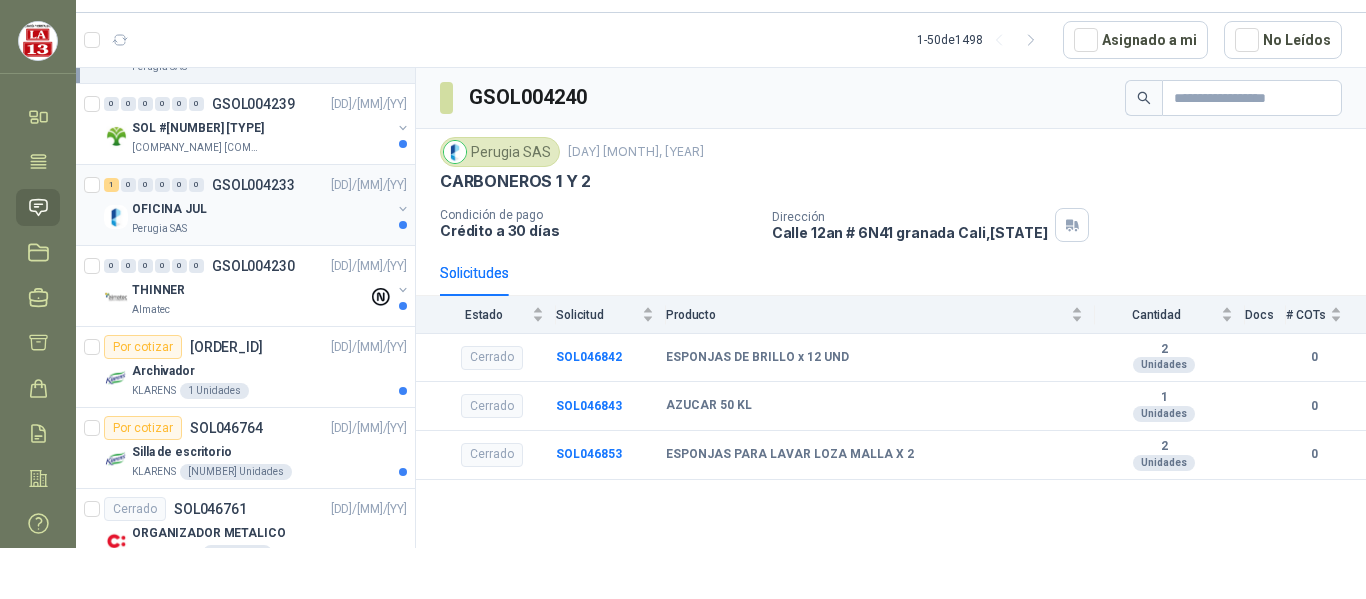 scroll, scrollTop: 3000, scrollLeft: 0, axis: vertical 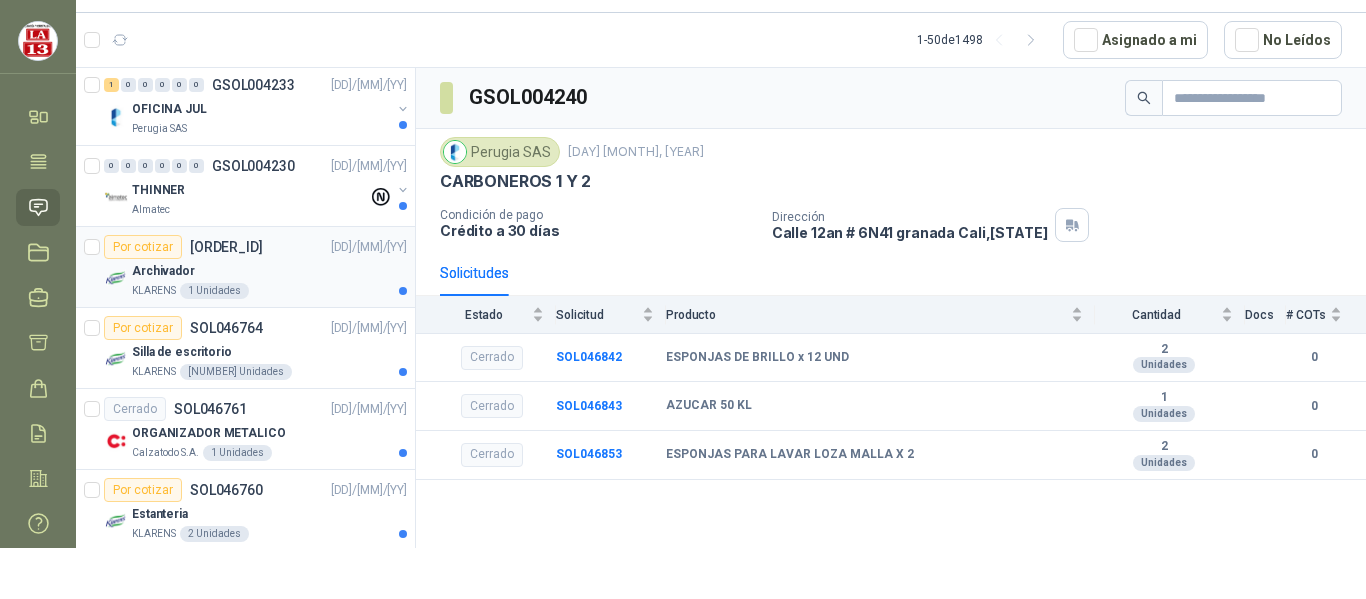 click on "Archivador" at bounding box center (269, 271) 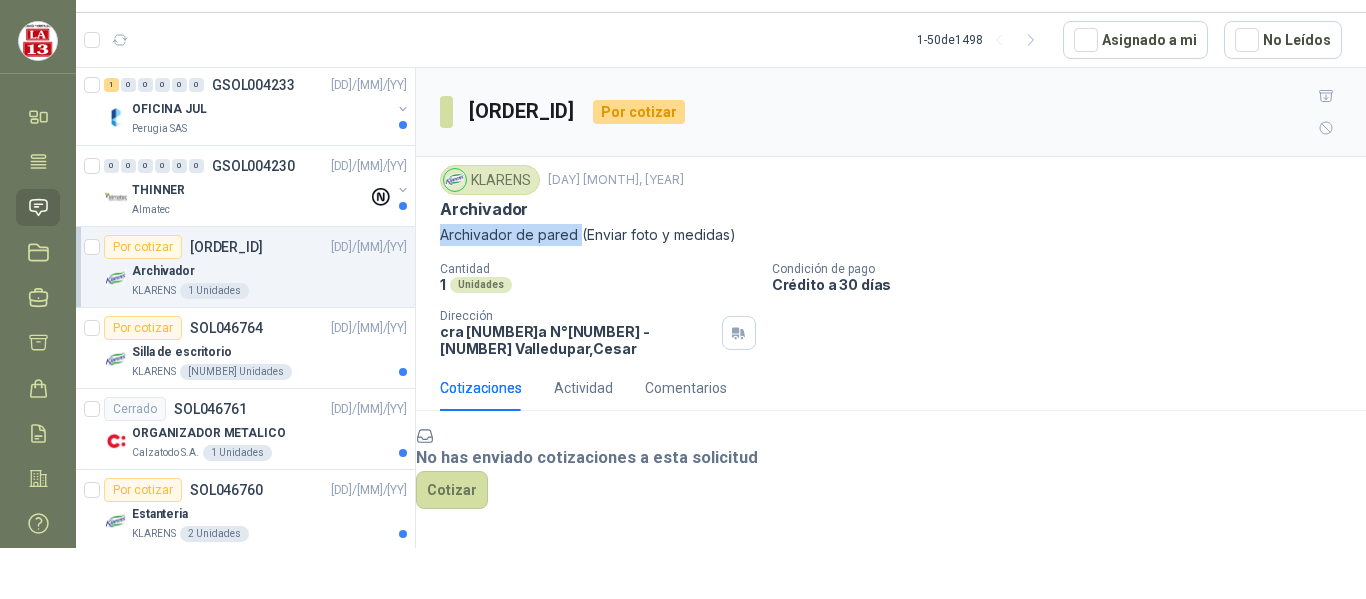 drag, startPoint x: 432, startPoint y: 201, endPoint x: 581, endPoint y: 213, distance: 149.48244 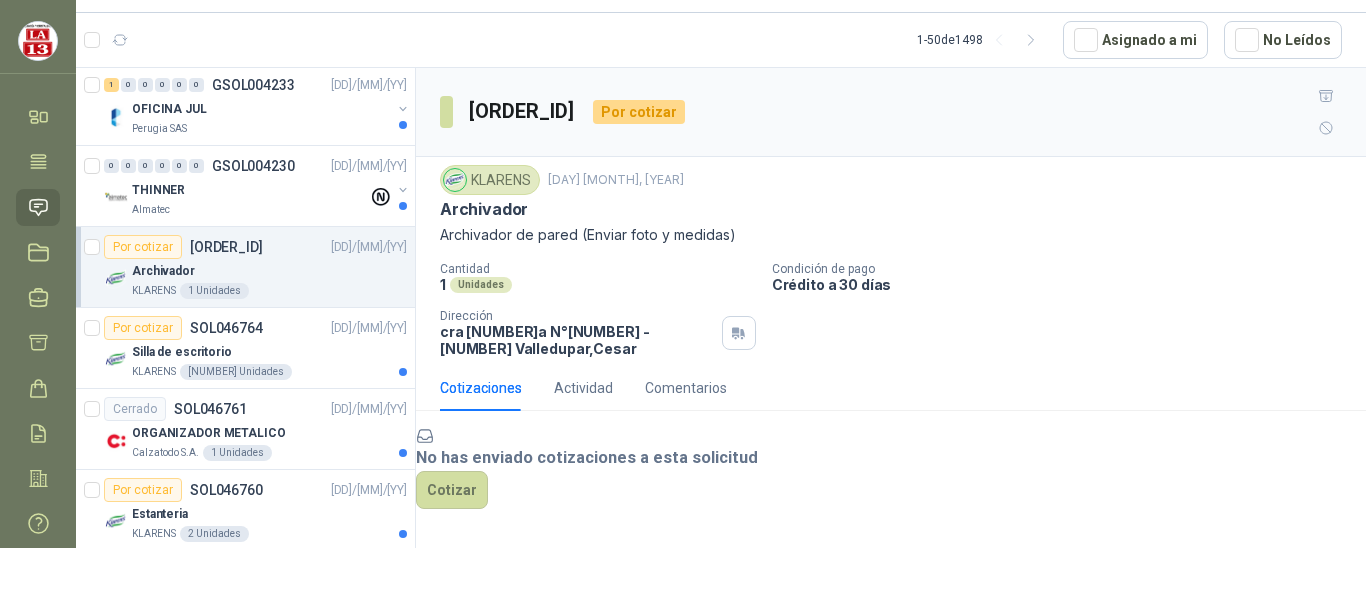 drag, startPoint x: 507, startPoint y: 201, endPoint x: 806, endPoint y: 158, distance: 302.07614 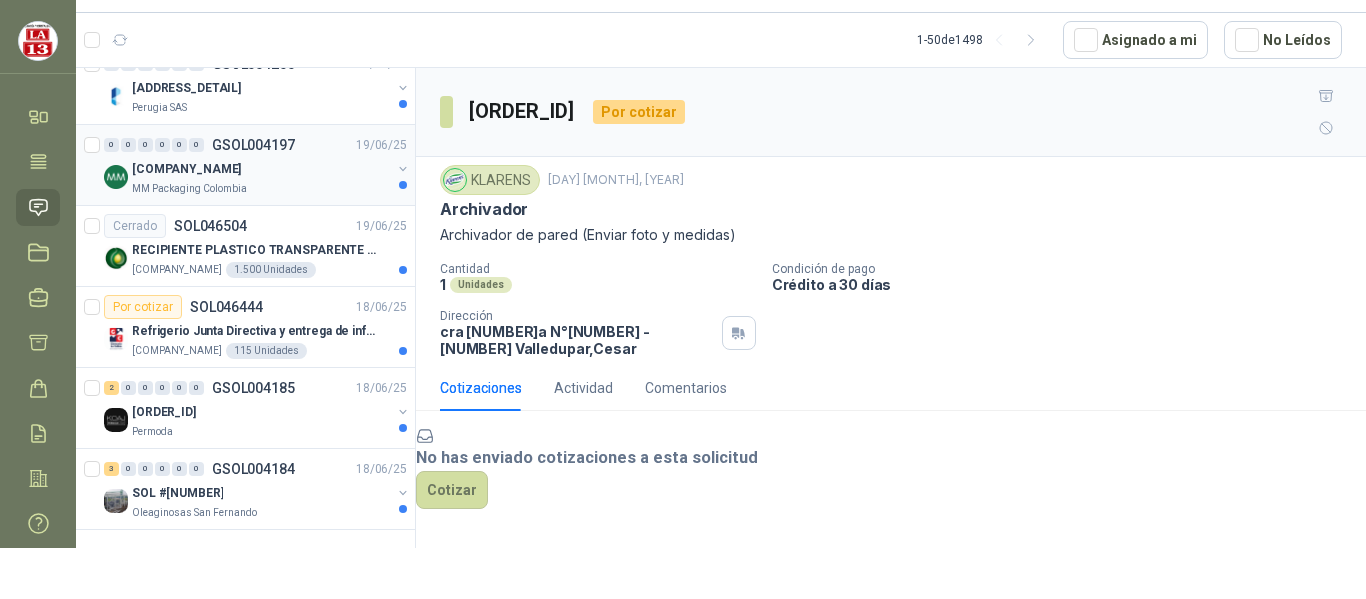 scroll, scrollTop: 4400, scrollLeft: 0, axis: vertical 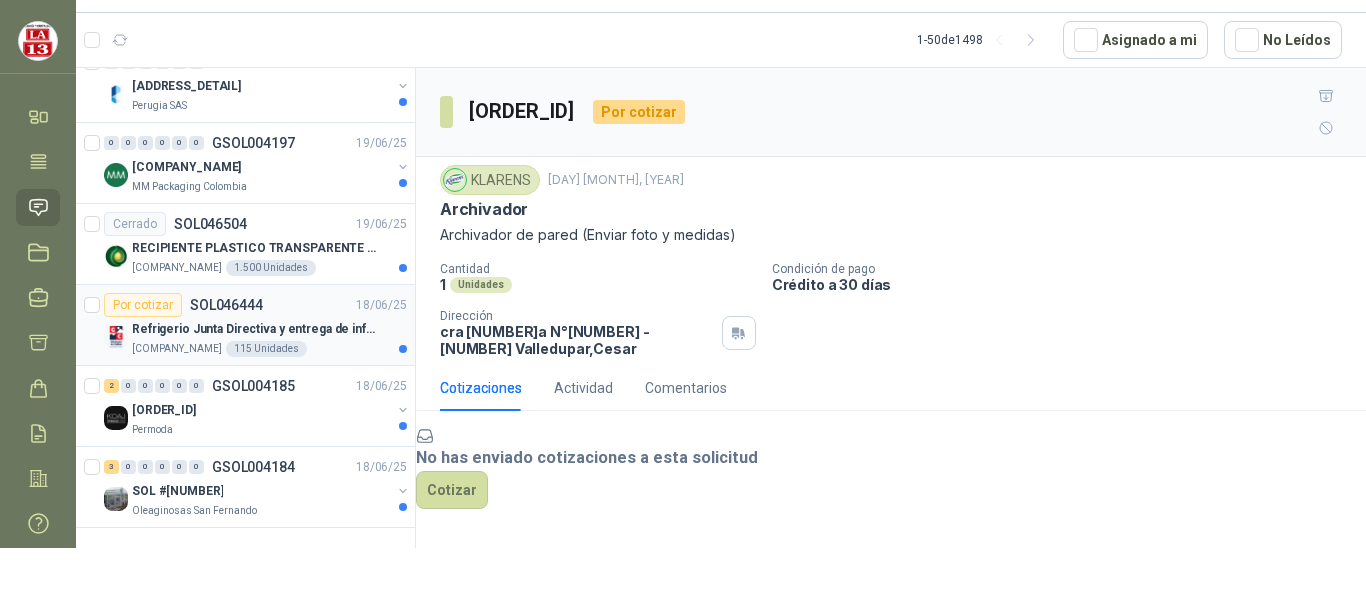 click on "[EVENT] [LOCATION] [NUMBER]   Unidades" at bounding box center [255, 337] 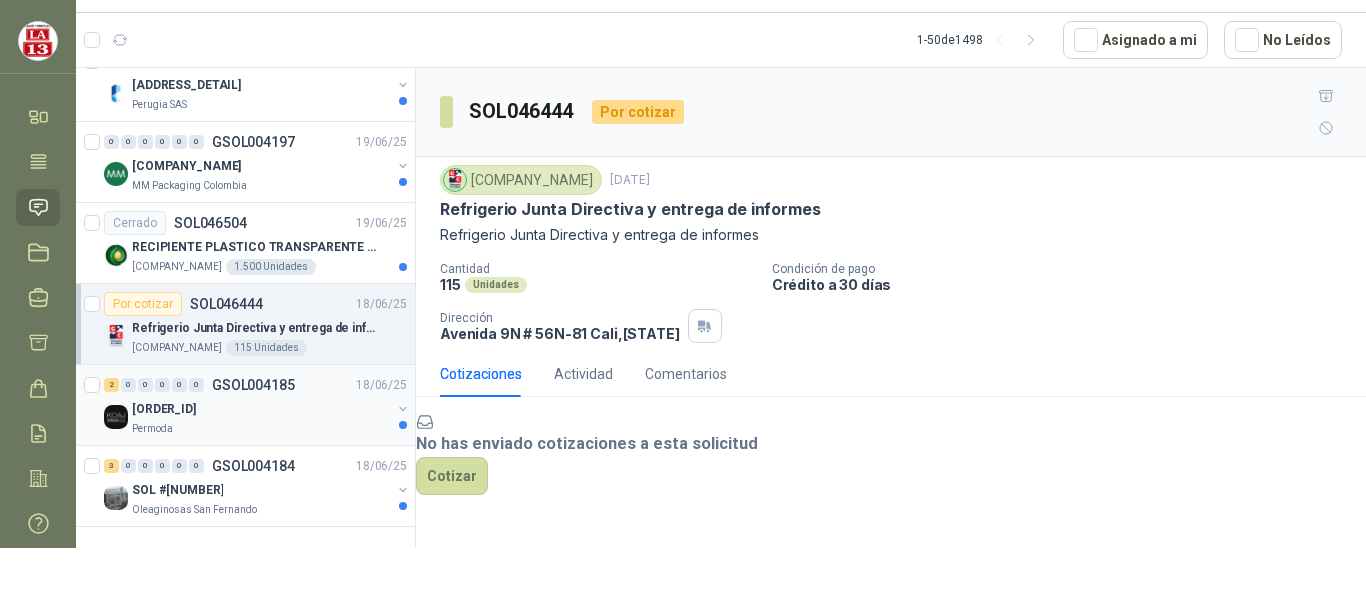 scroll, scrollTop: 4417, scrollLeft: 0, axis: vertical 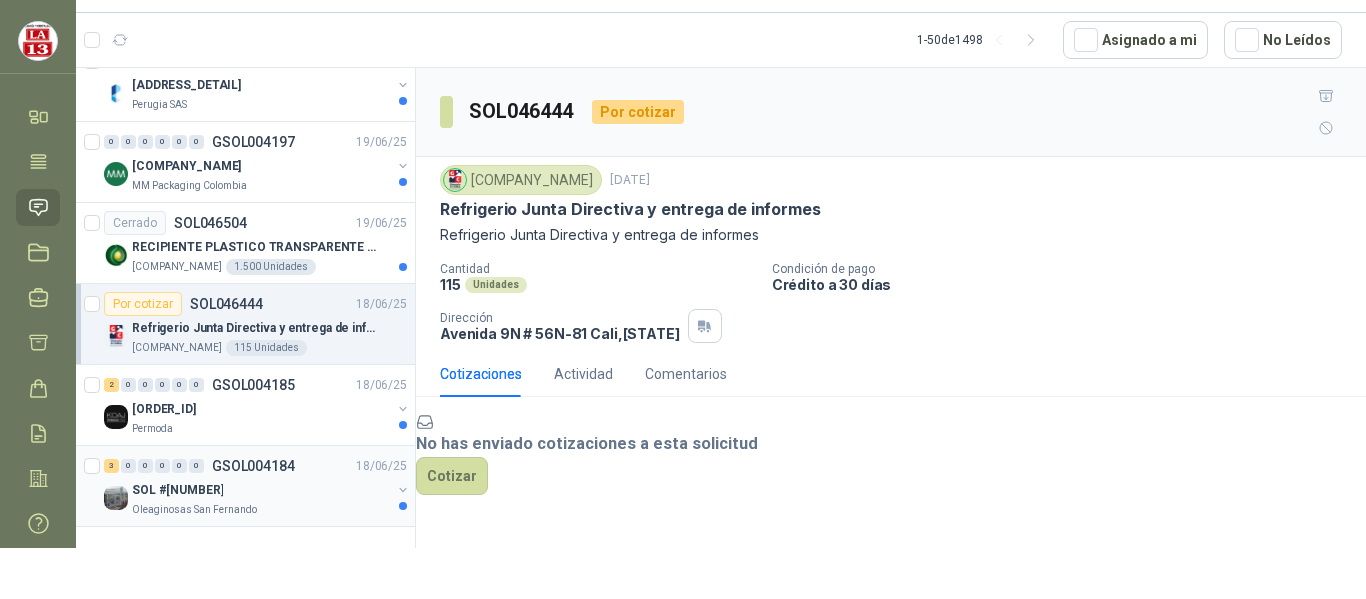 click on "Oleaginosas San Fernando" at bounding box center [194, 510] 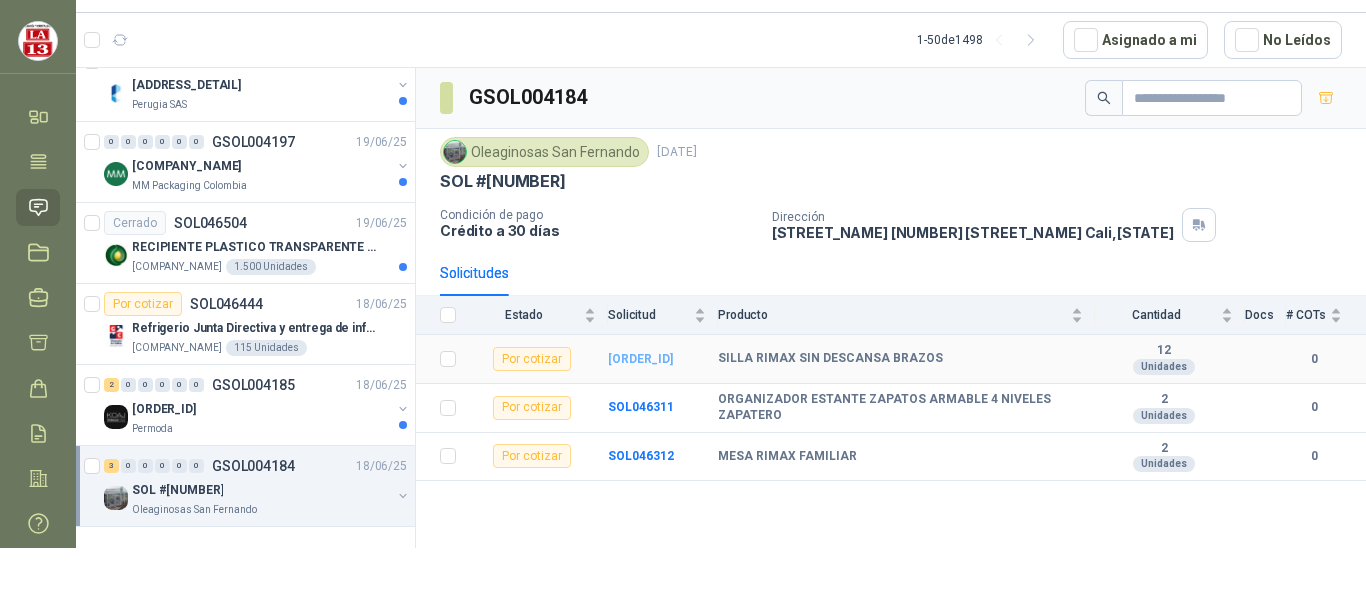 click on "[ORDER_ID]" at bounding box center (640, 359) 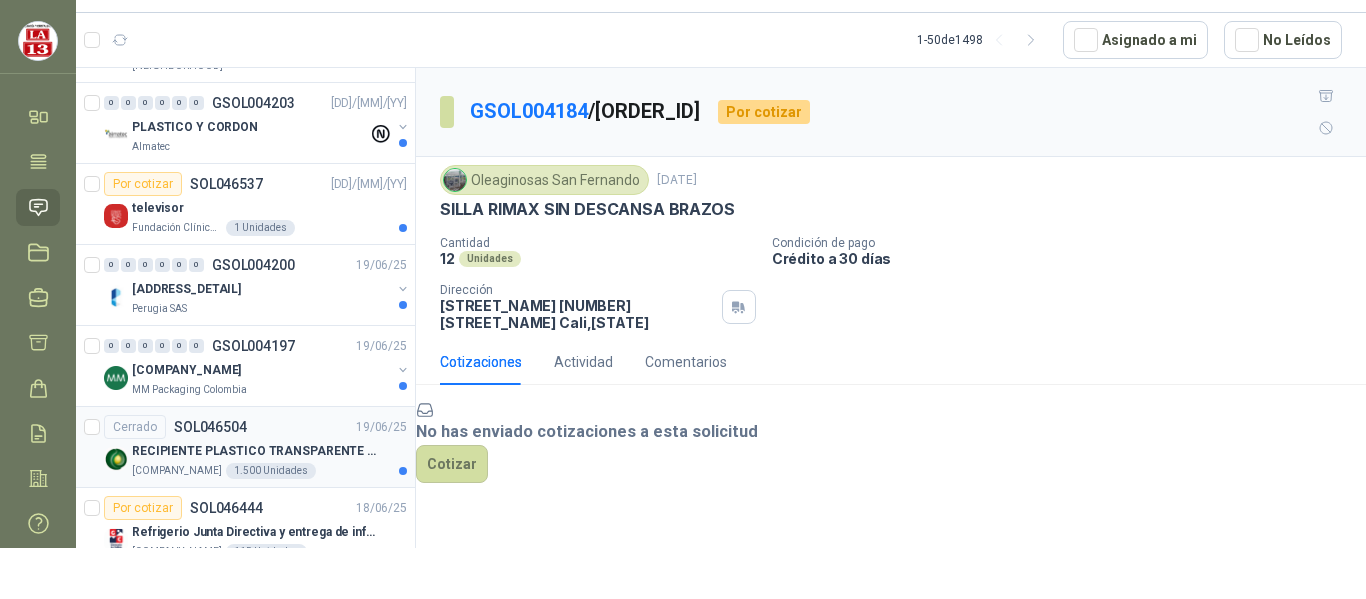 scroll, scrollTop: 4117, scrollLeft: 0, axis: vertical 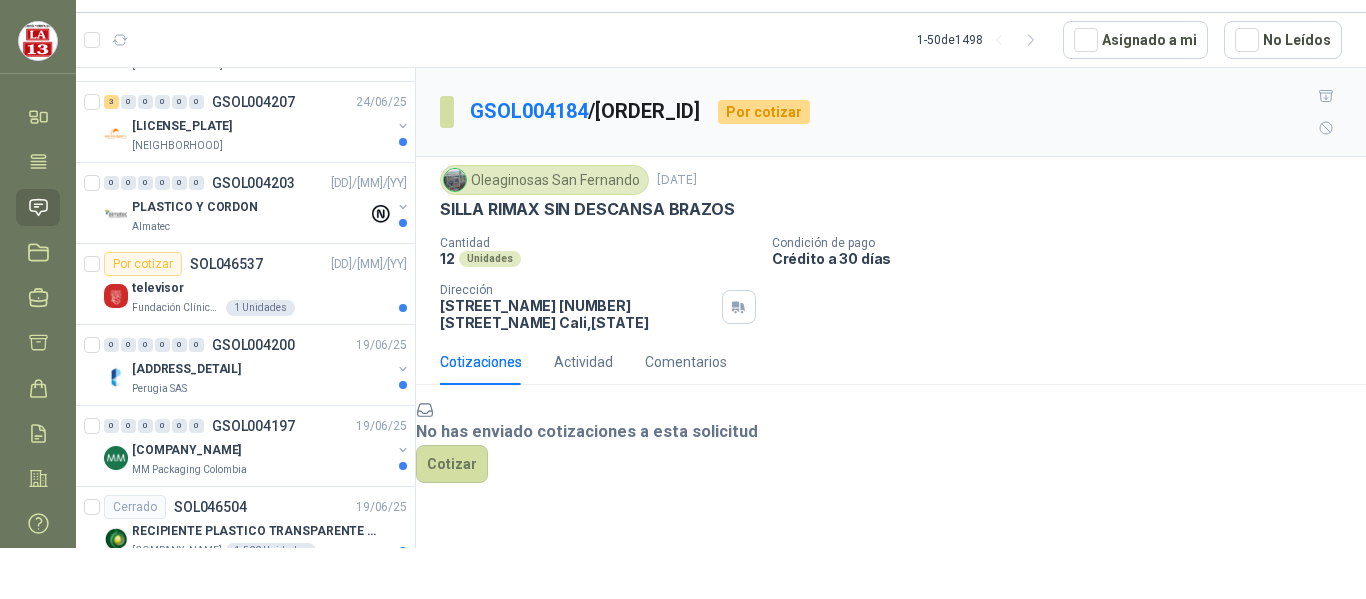 click on "Oleaginosas San Fernando" at bounding box center (544, 180) 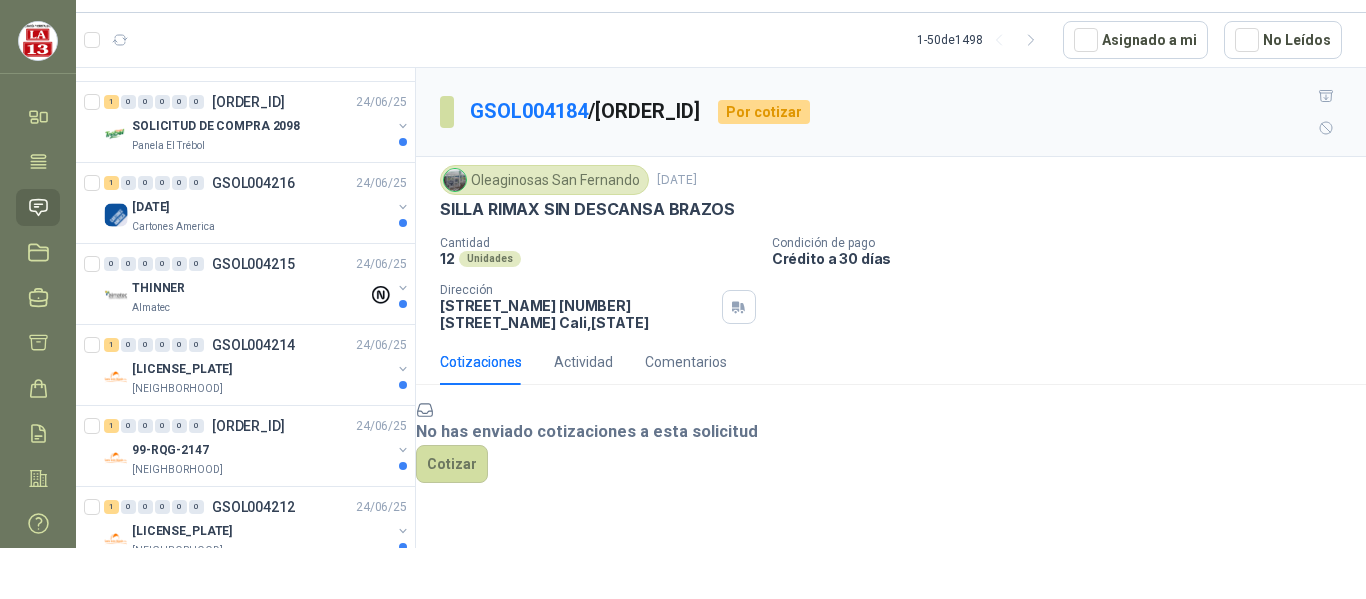 scroll, scrollTop: 3560, scrollLeft: 0, axis: vertical 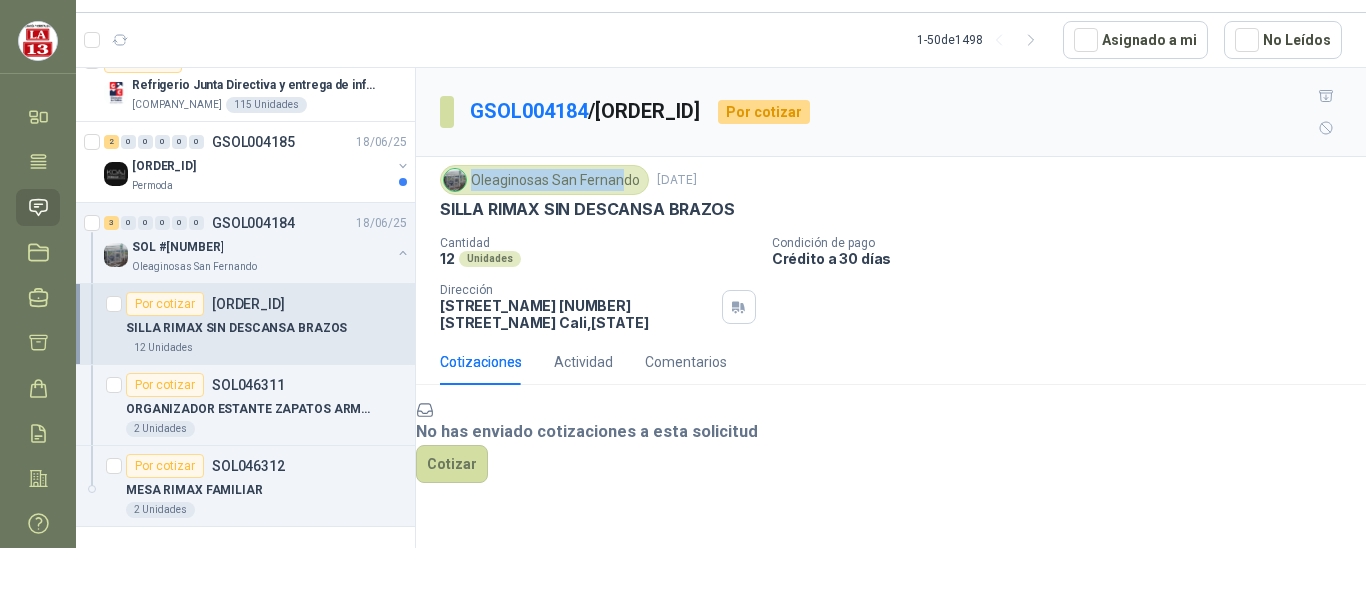 drag, startPoint x: 471, startPoint y: 149, endPoint x: 625, endPoint y: 143, distance: 154.11684 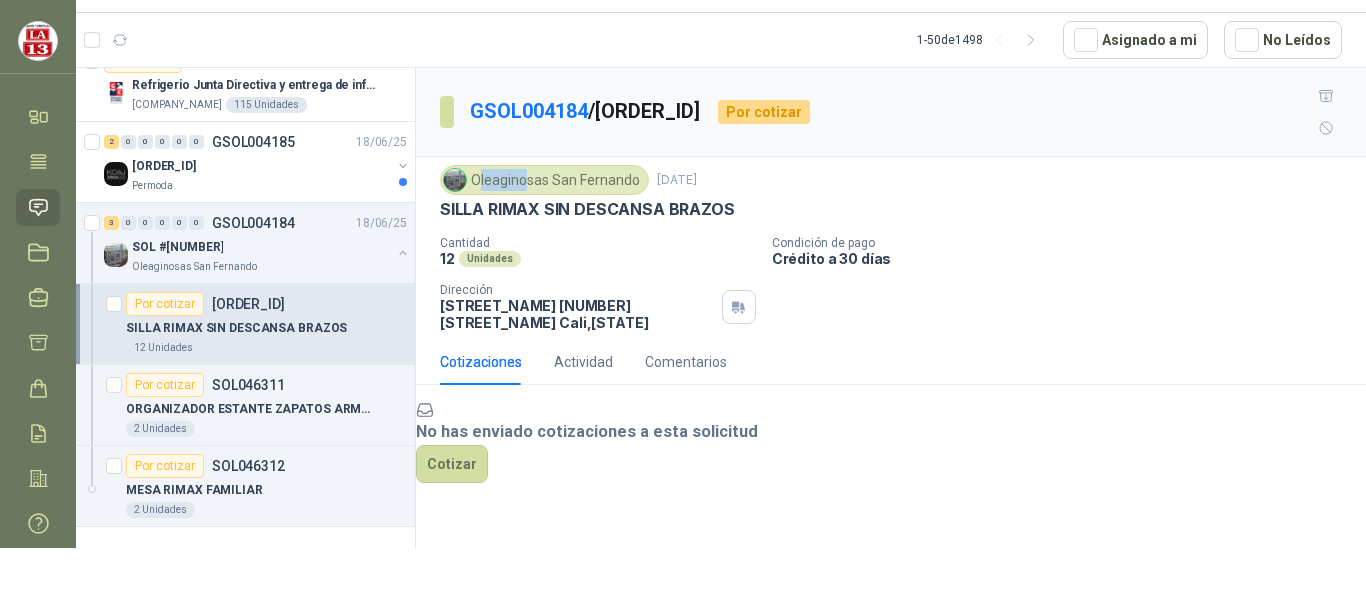 click on "Oleaginosas San Fernando" at bounding box center [544, 180] 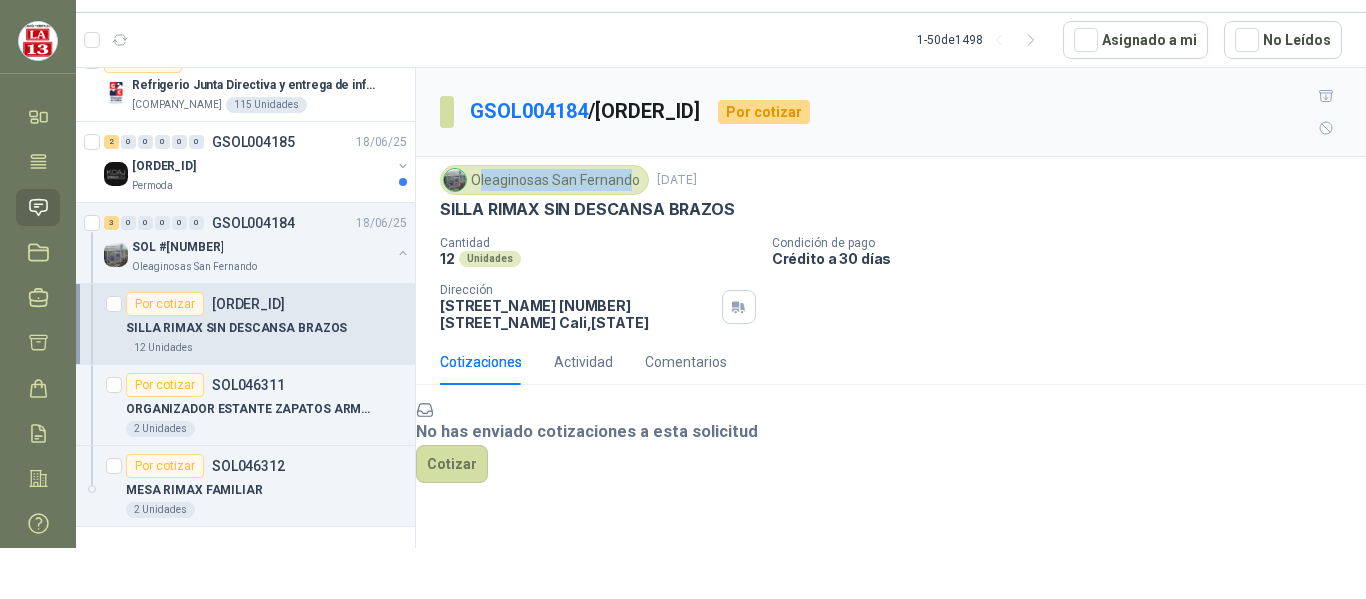 drag, startPoint x: 628, startPoint y: 144, endPoint x: 477, endPoint y: 149, distance: 151.08276 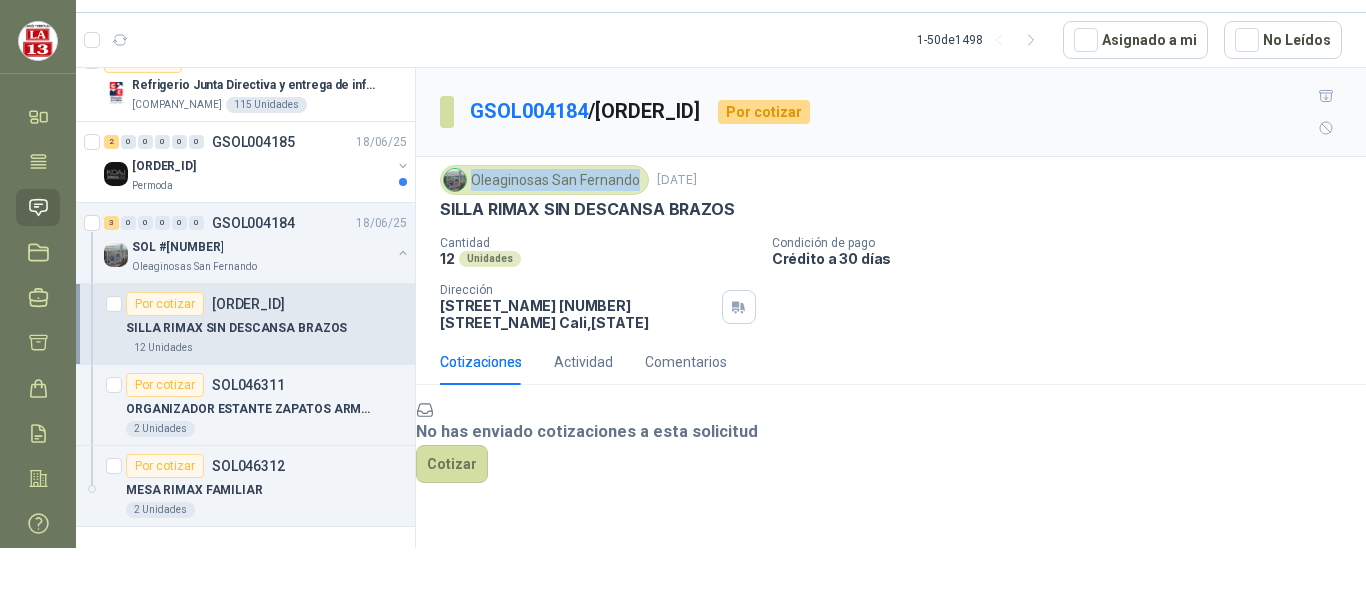 drag, startPoint x: 473, startPoint y: 146, endPoint x: 634, endPoint y: 148, distance: 161.01242 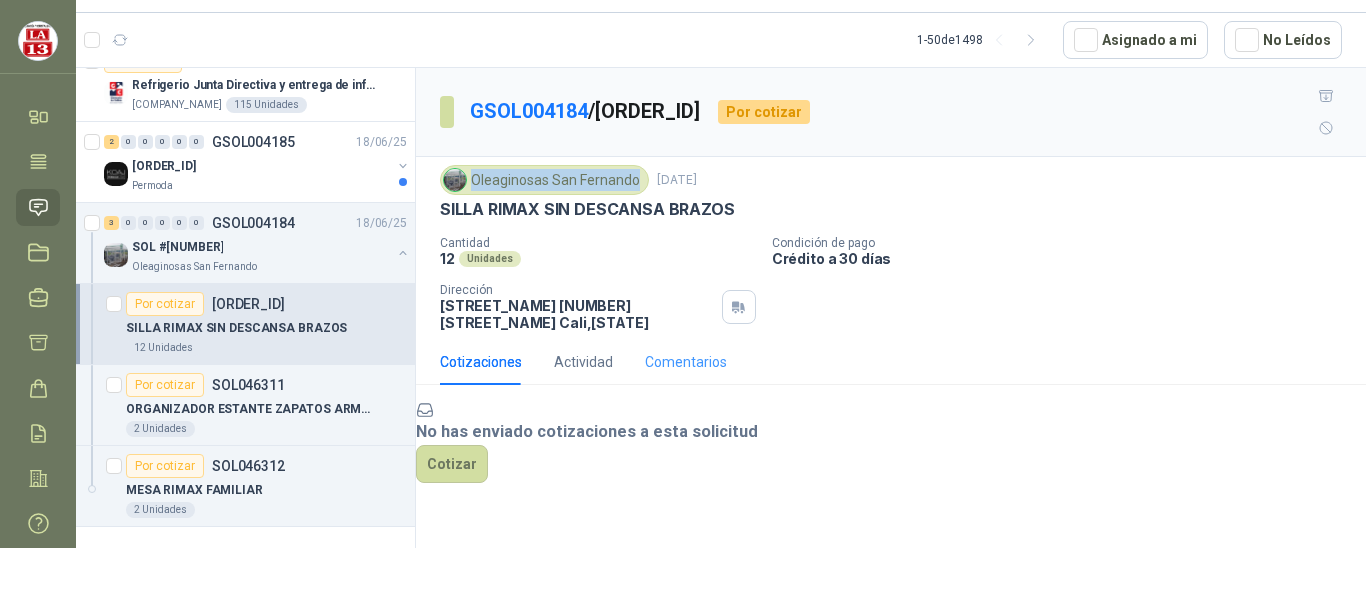 scroll, scrollTop: 4660, scrollLeft: 0, axis: vertical 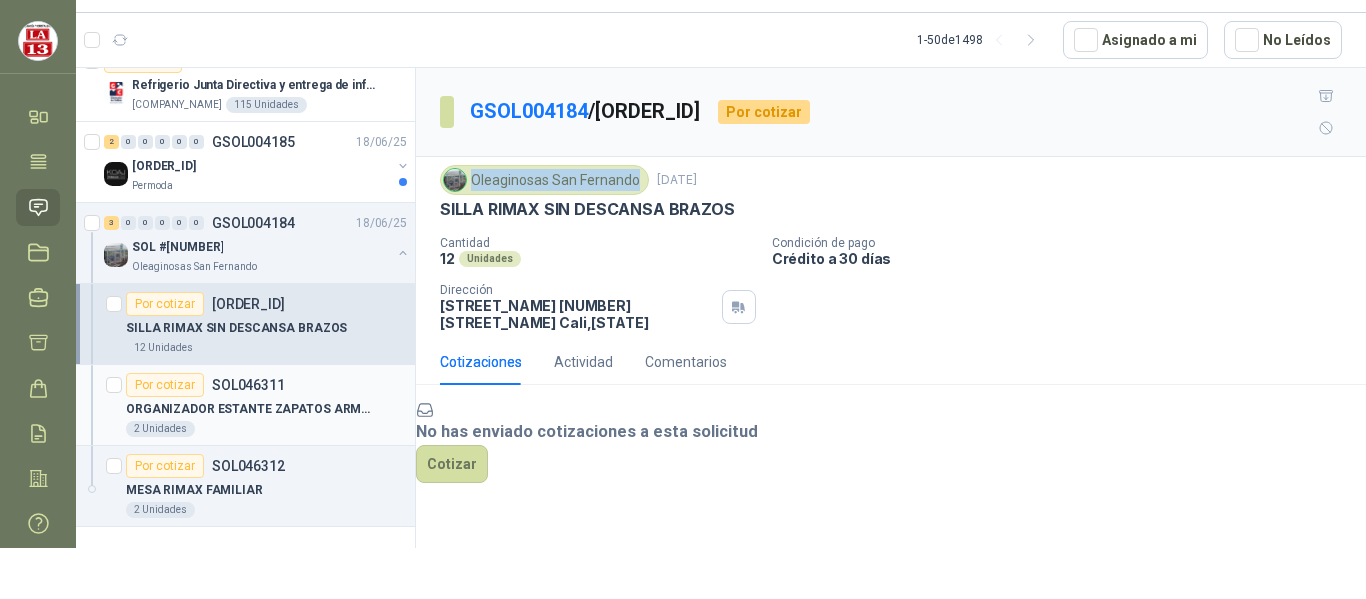 click on "ORGANIZADOR ESTANTE ZAPATOS ARMABLE  4 NIVELES ZAPATERO" at bounding box center (250, 409) 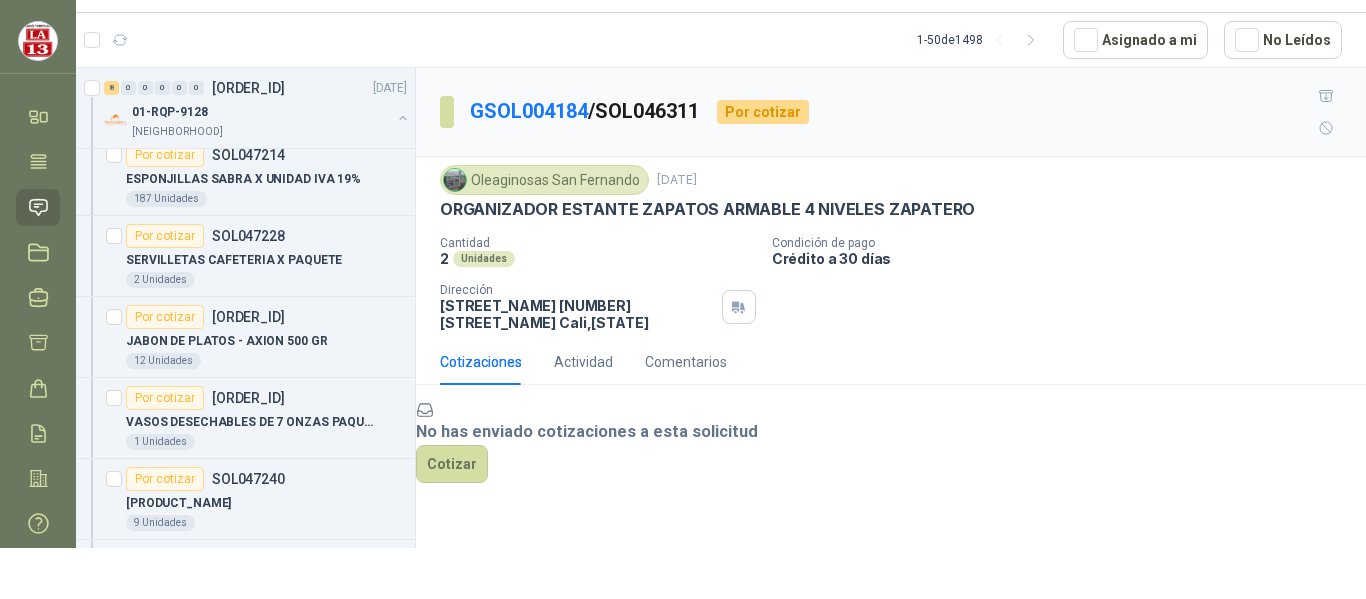 scroll, scrollTop: 1460, scrollLeft: 0, axis: vertical 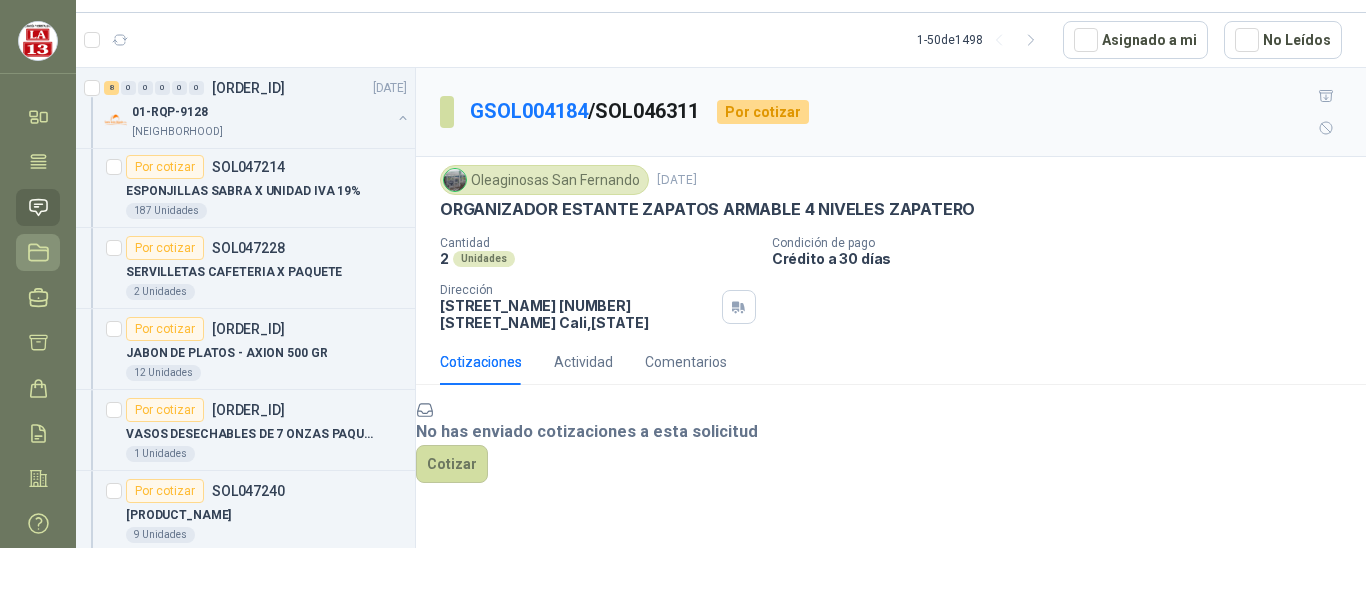 click at bounding box center [38, 252] 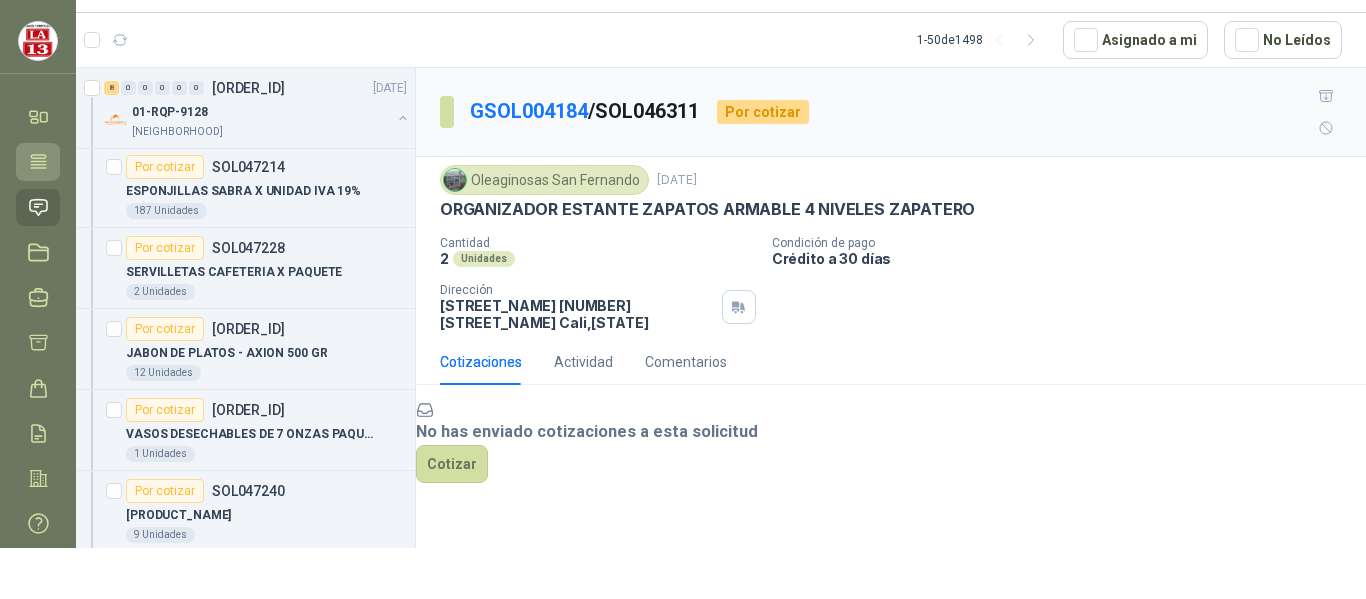 scroll, scrollTop: 0, scrollLeft: 0, axis: both 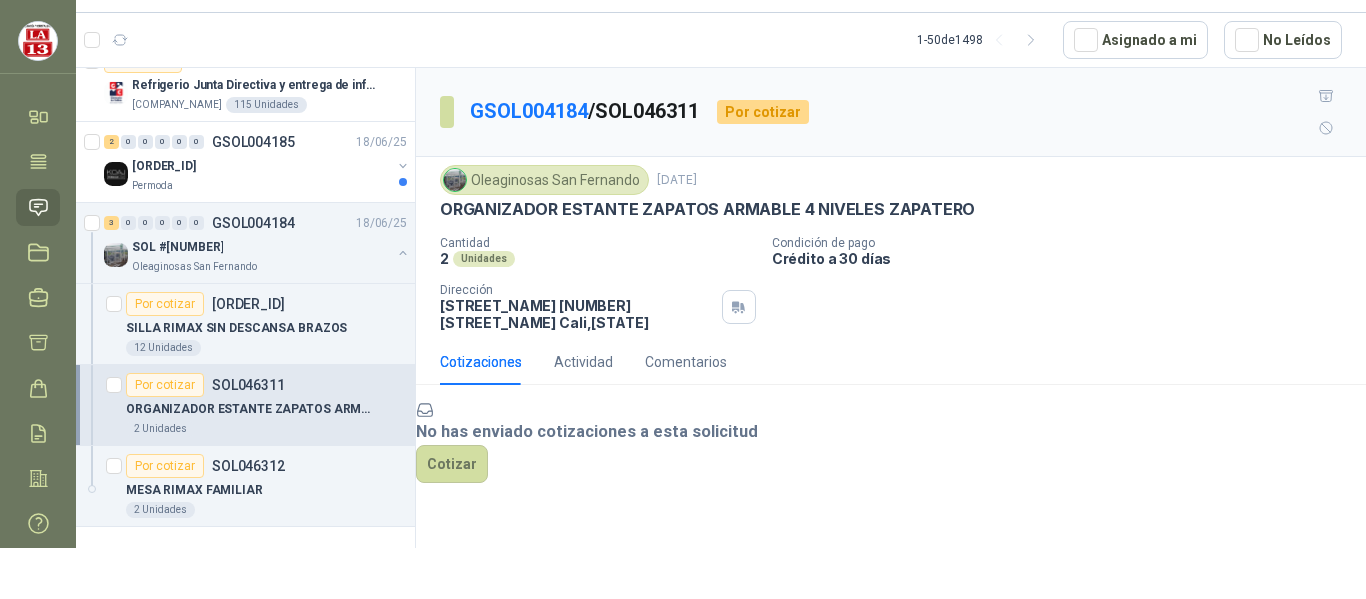 click on "Oleaginosas San Fernando" at bounding box center (544, 180) 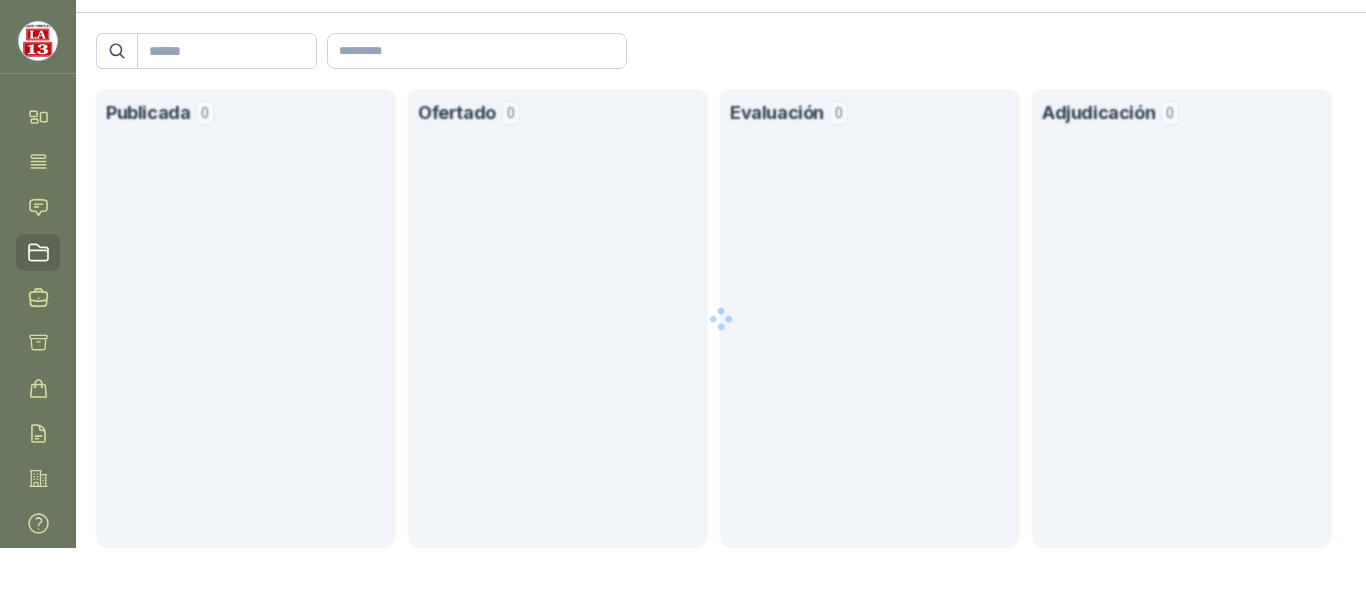 scroll, scrollTop: 0, scrollLeft: 0, axis: both 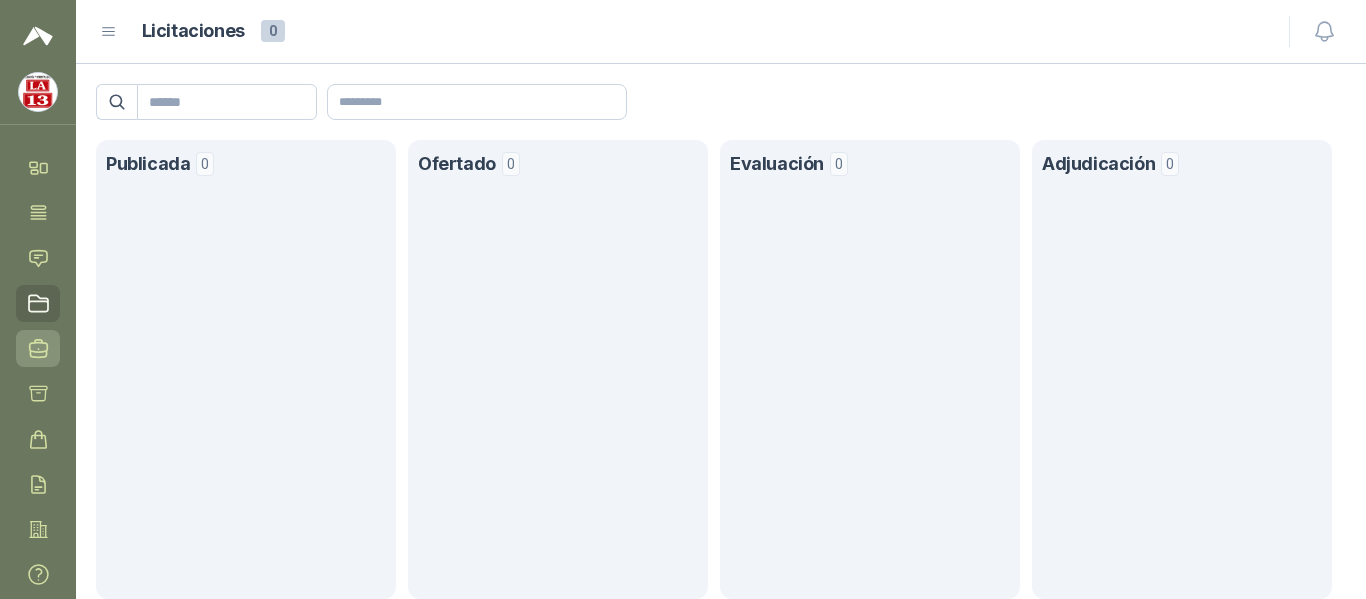 click at bounding box center (39, 349) 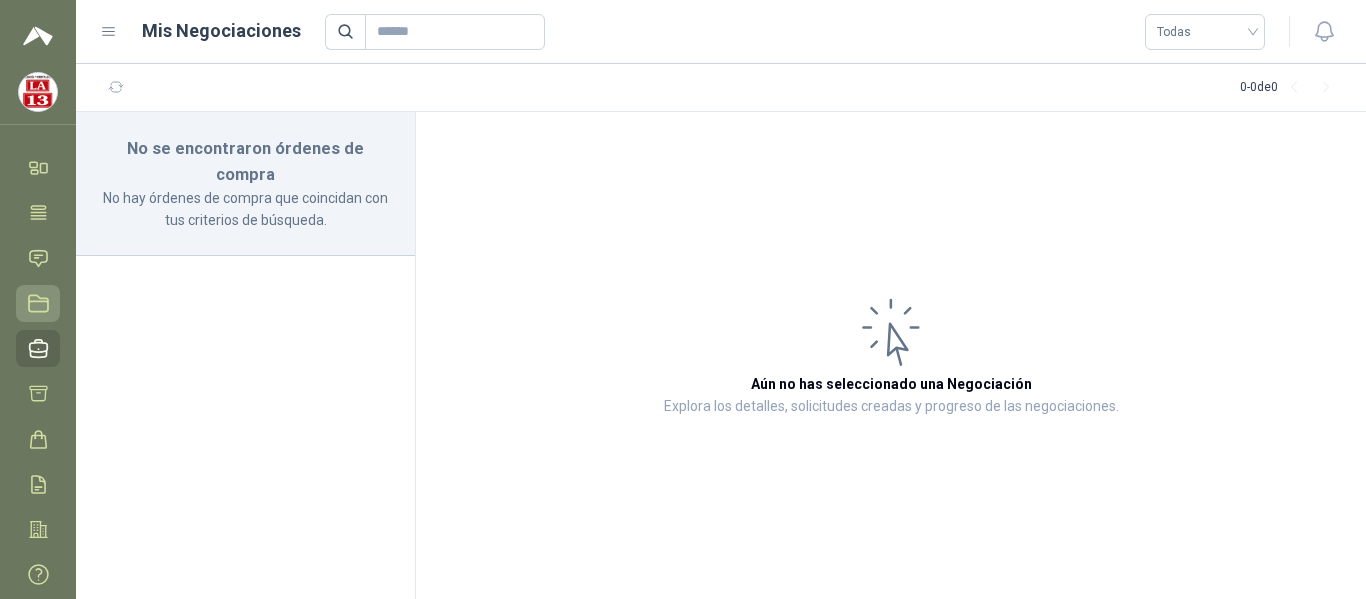 click at bounding box center [38, 303] 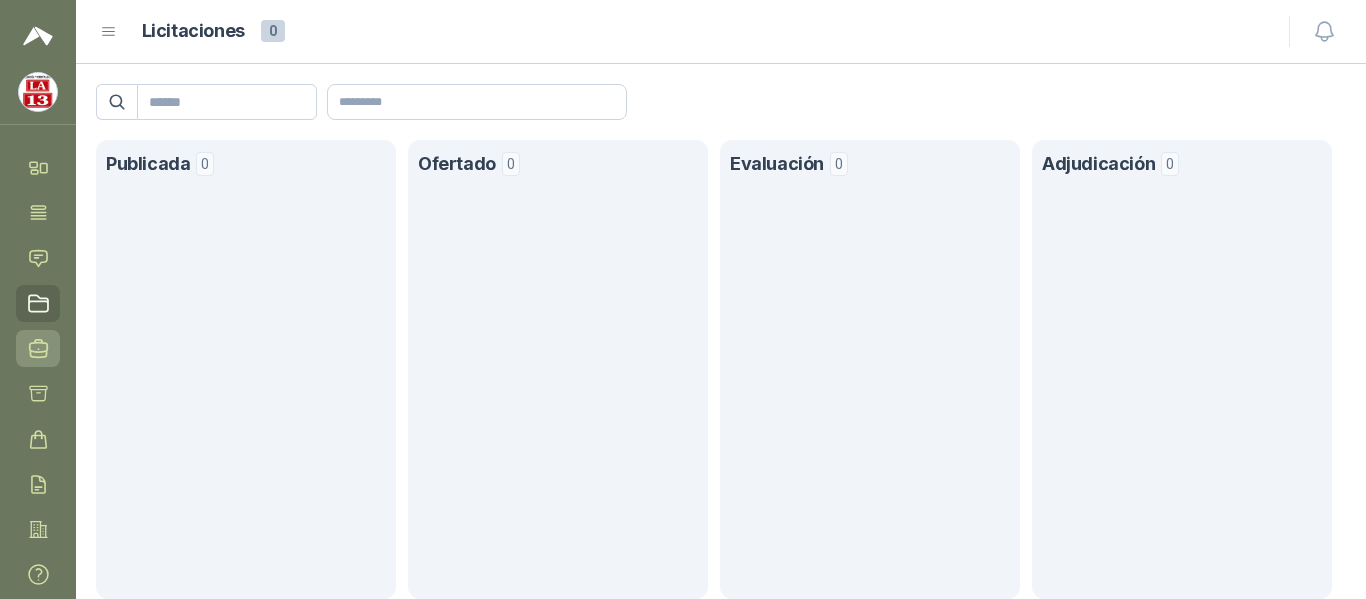 click at bounding box center (38, 348) 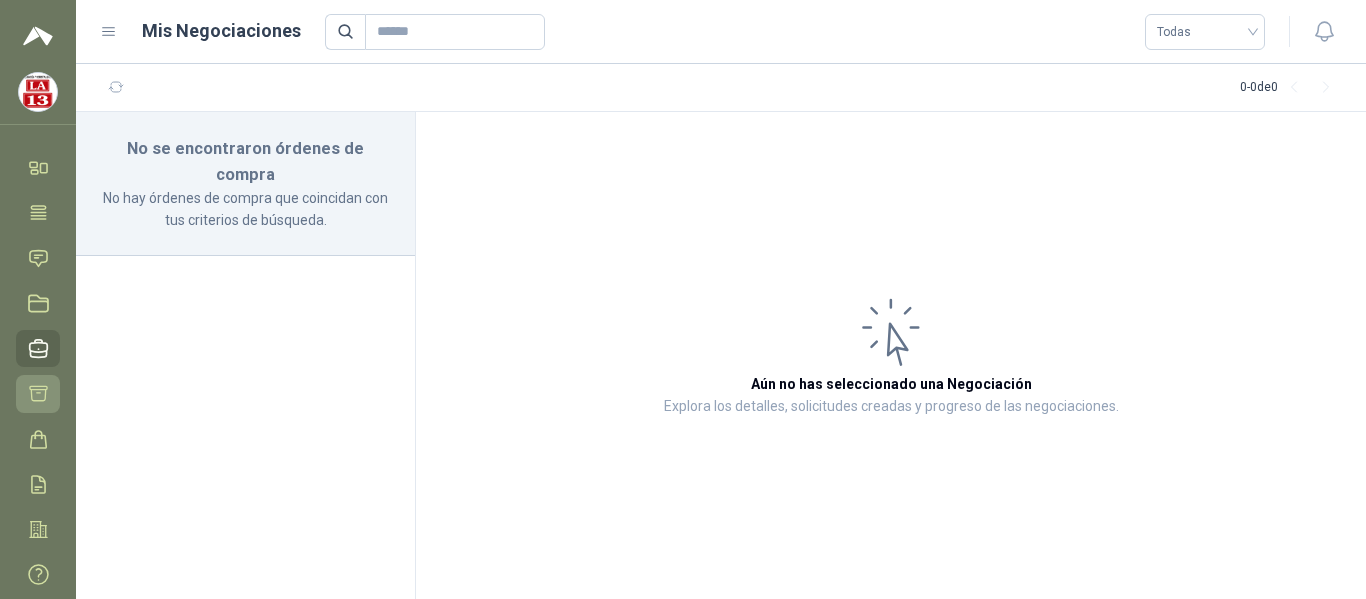 click at bounding box center (38, 393) 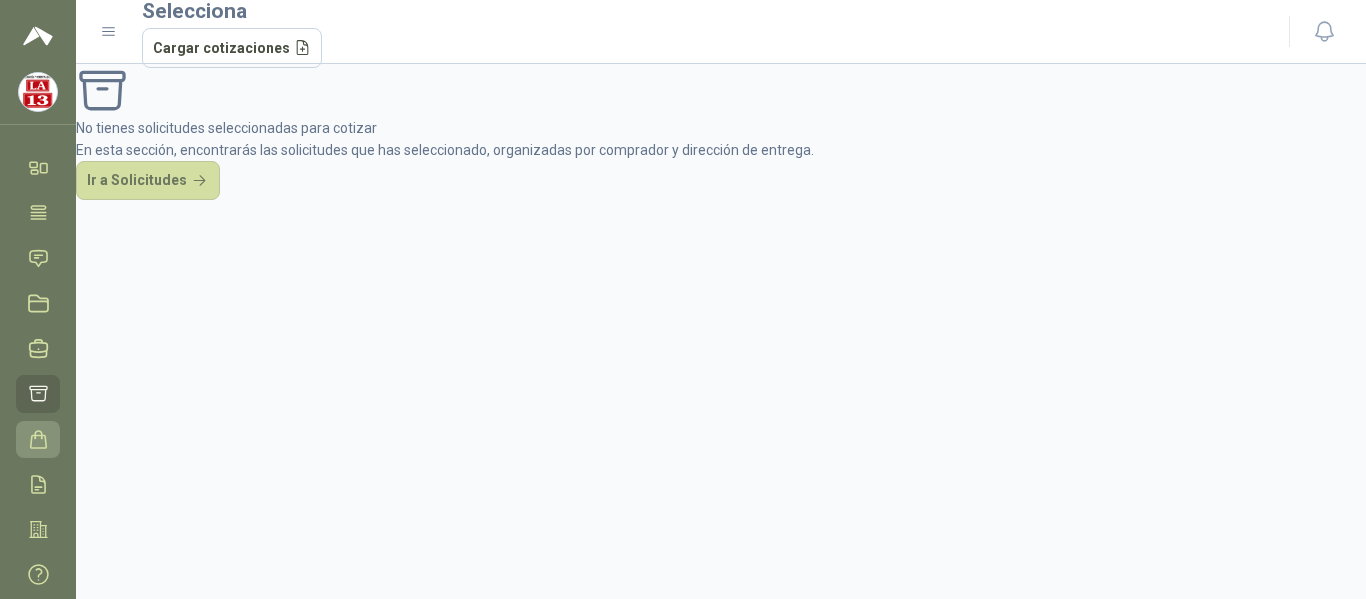 click on "Órdenes de Compra" at bounding box center [38, 439] 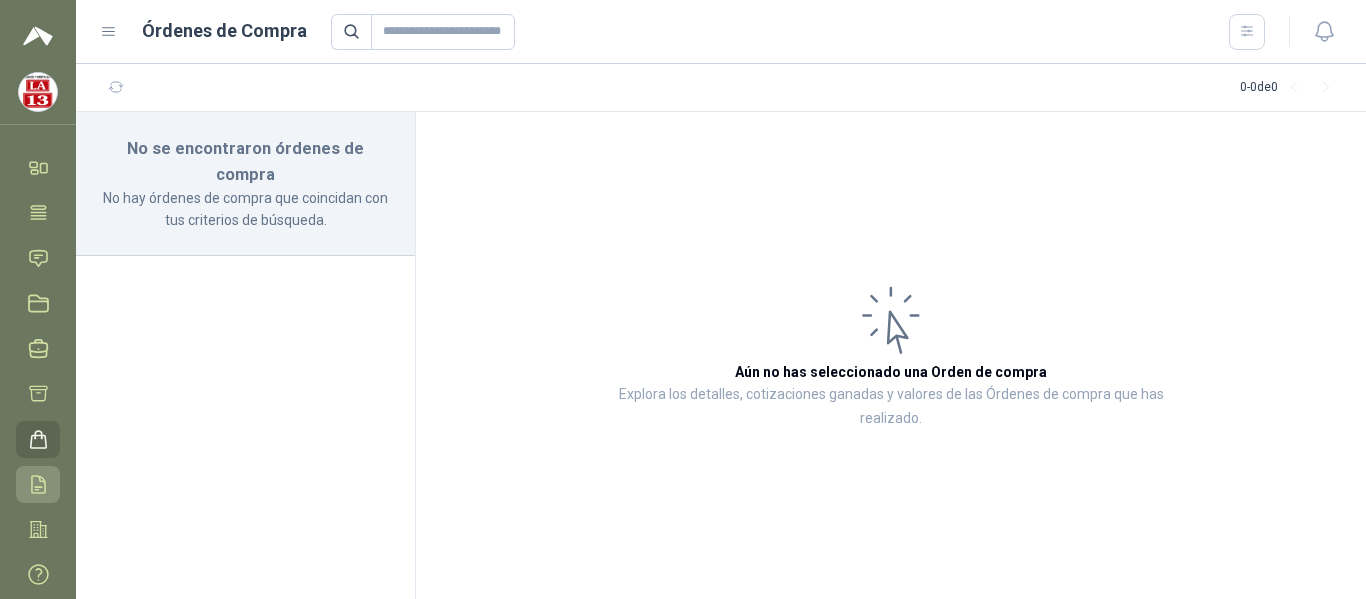 click on "Remisiones" at bounding box center (38, 484) 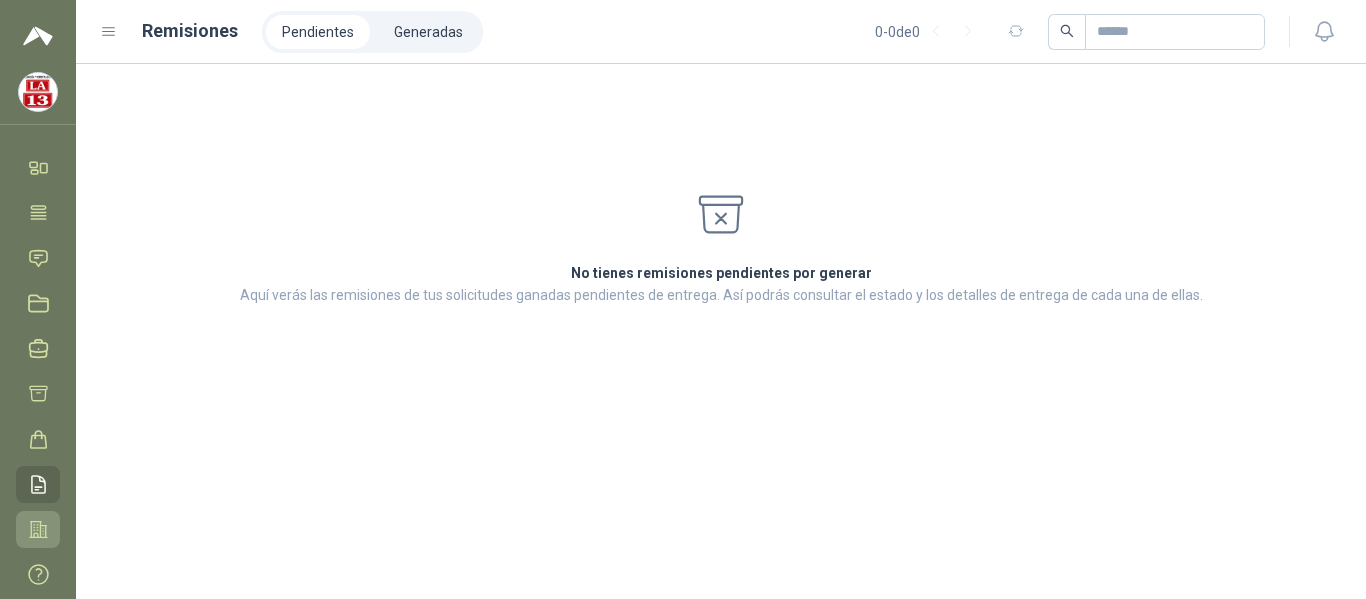 click at bounding box center [38, 529] 